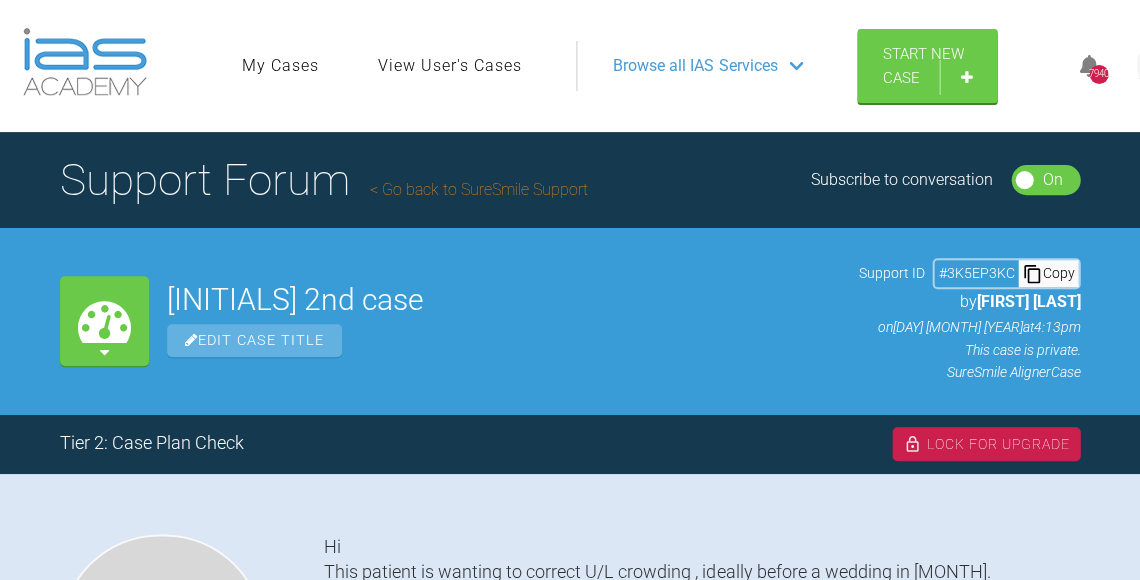scroll, scrollTop: 0, scrollLeft: 0, axis: both 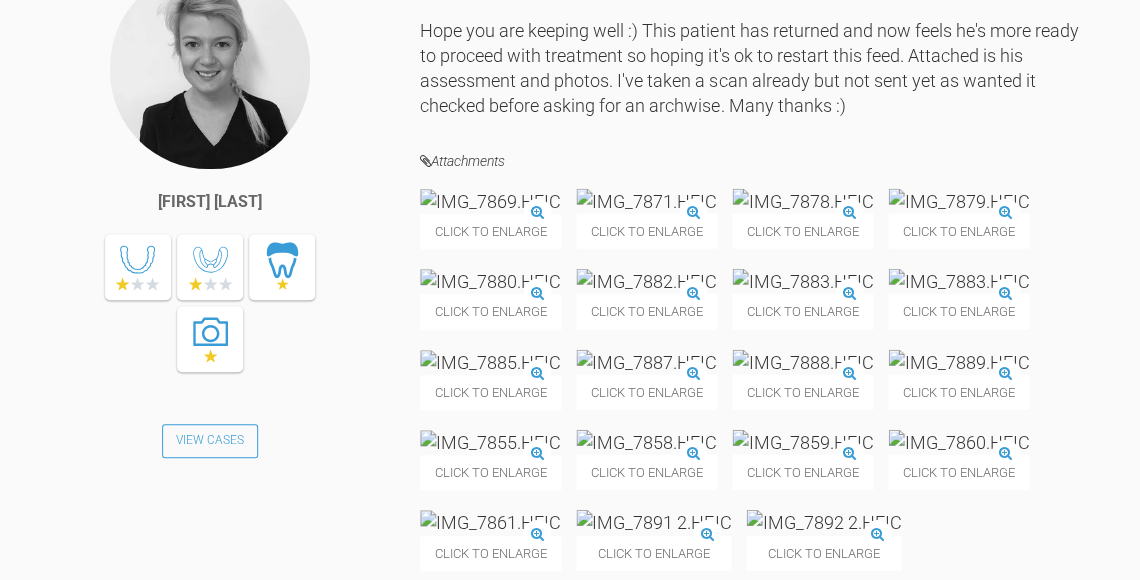 click at bounding box center (490, 201) 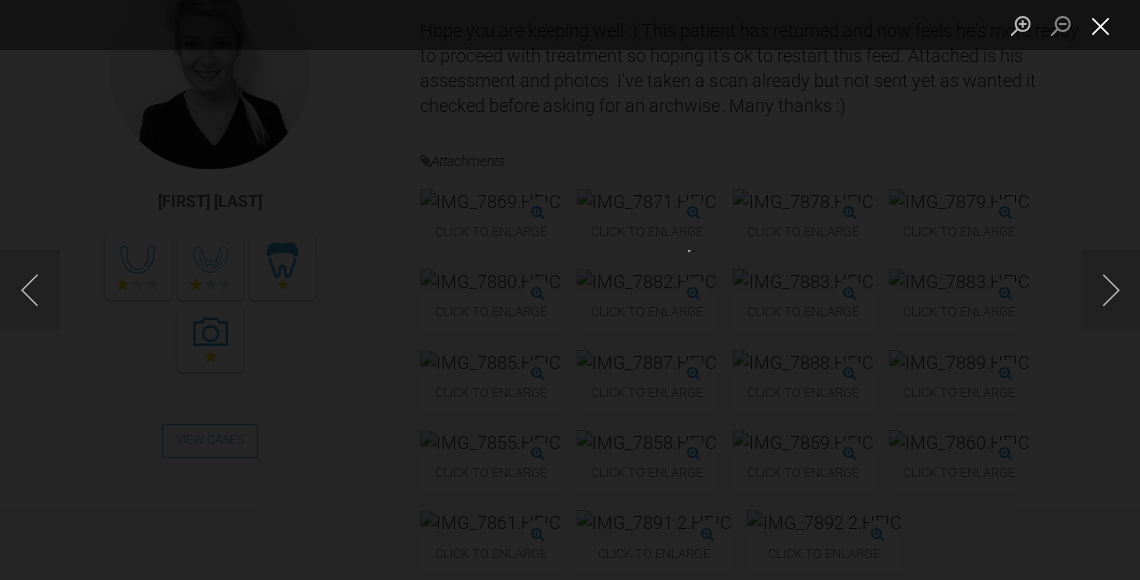 click at bounding box center [1100, 25] 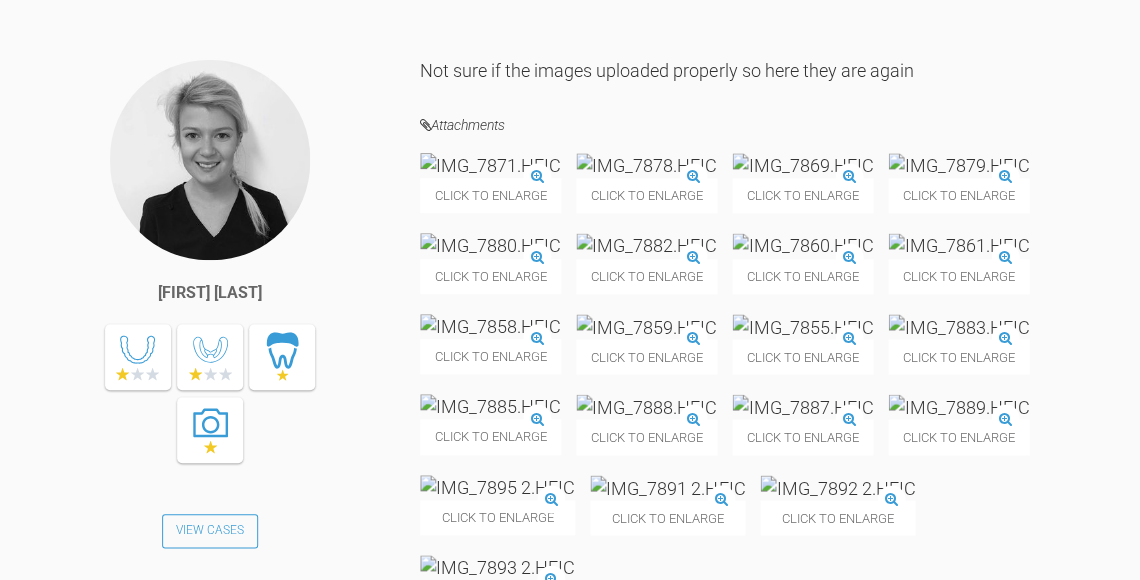 scroll, scrollTop: 3209, scrollLeft: 0, axis: vertical 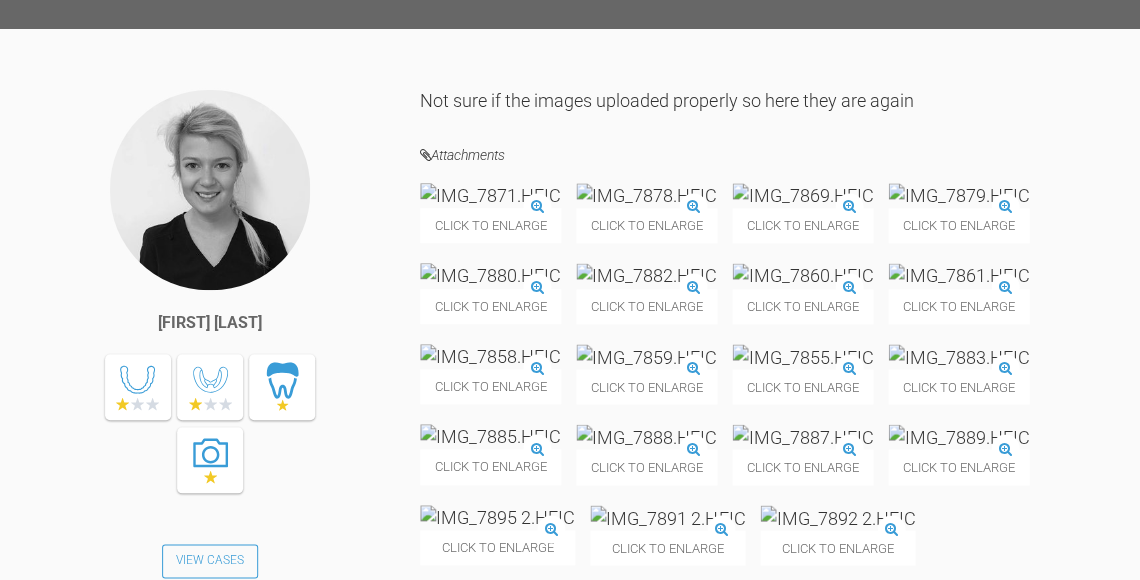 click on "Click to enlarge" at bounding box center (490, 225) 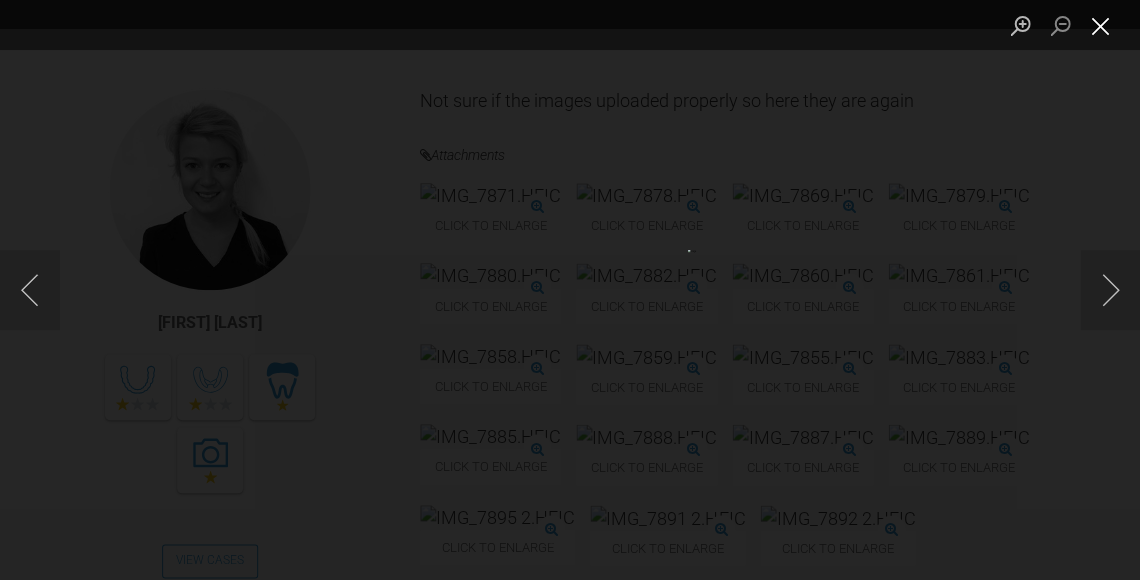 click at bounding box center [1100, 25] 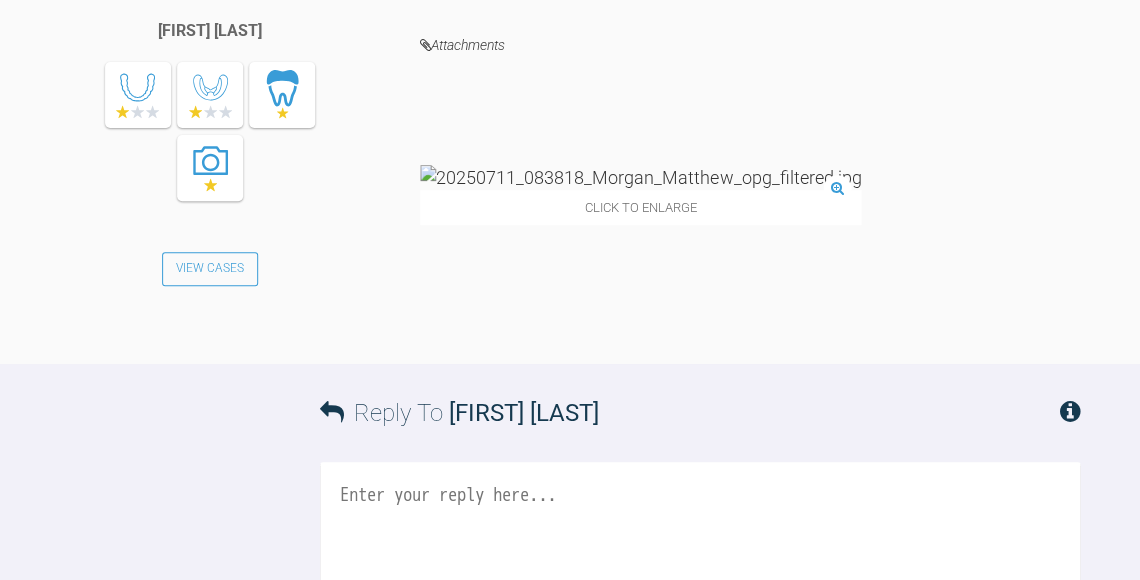 scroll, scrollTop: 4294, scrollLeft: 0, axis: vertical 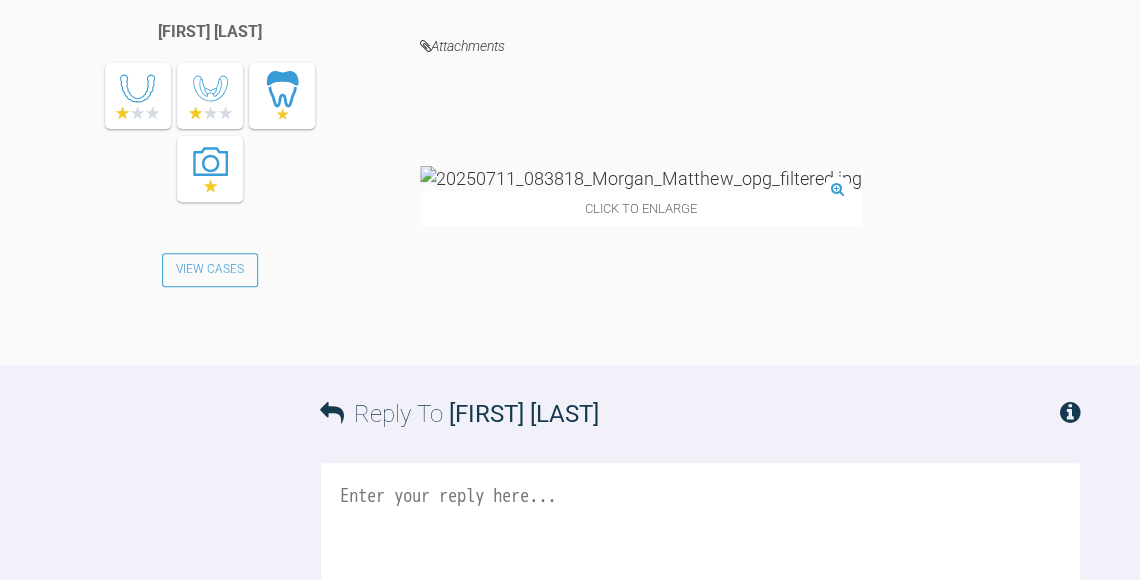 click at bounding box center (700, 563) 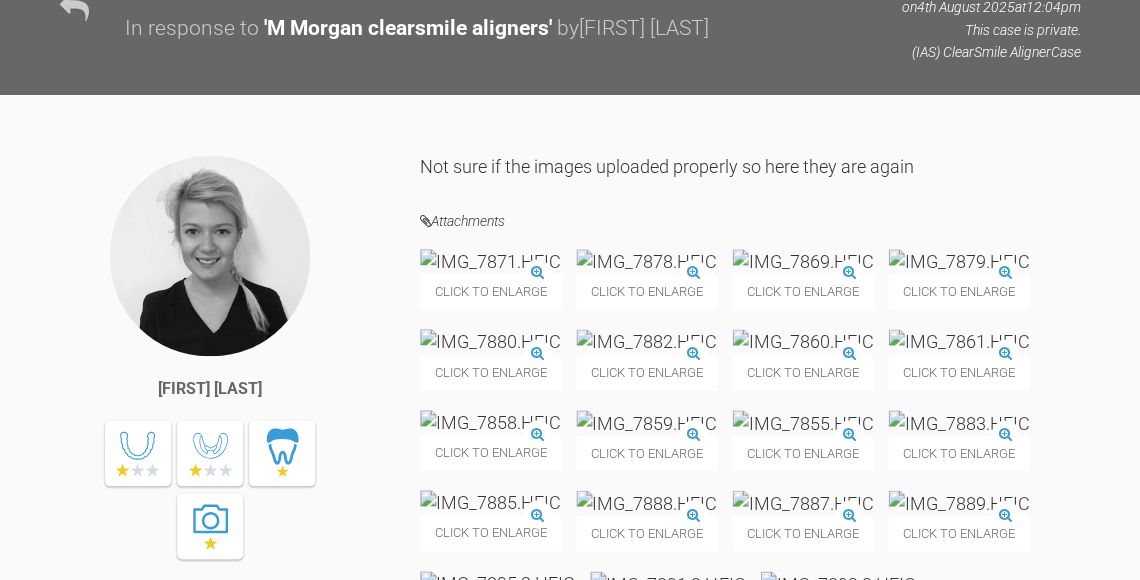 scroll, scrollTop: 3148, scrollLeft: 0, axis: vertical 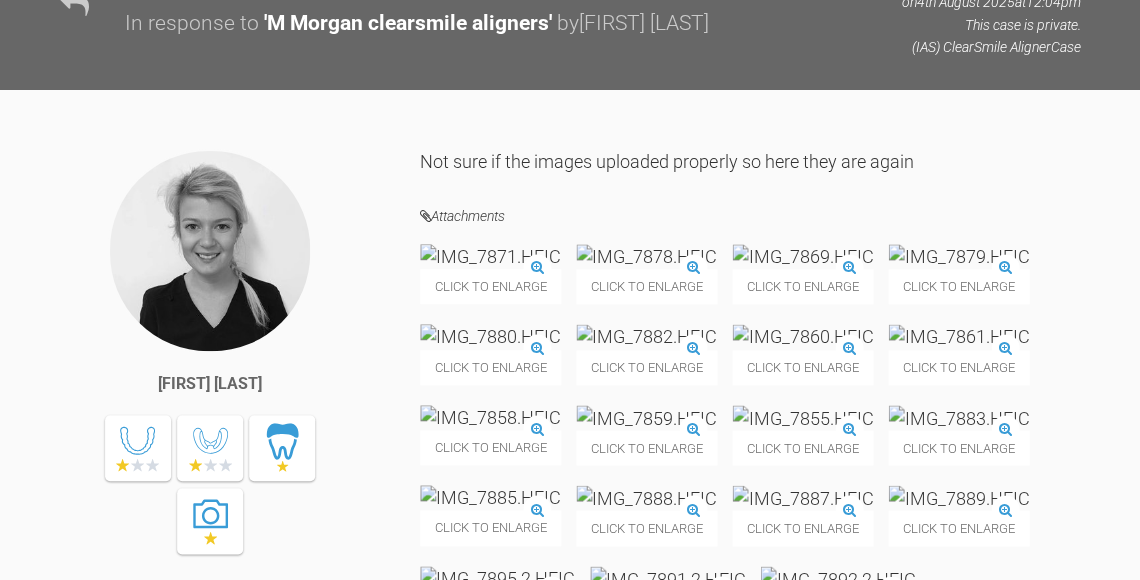 click on "Click to enlarge" at bounding box center (646, 286) 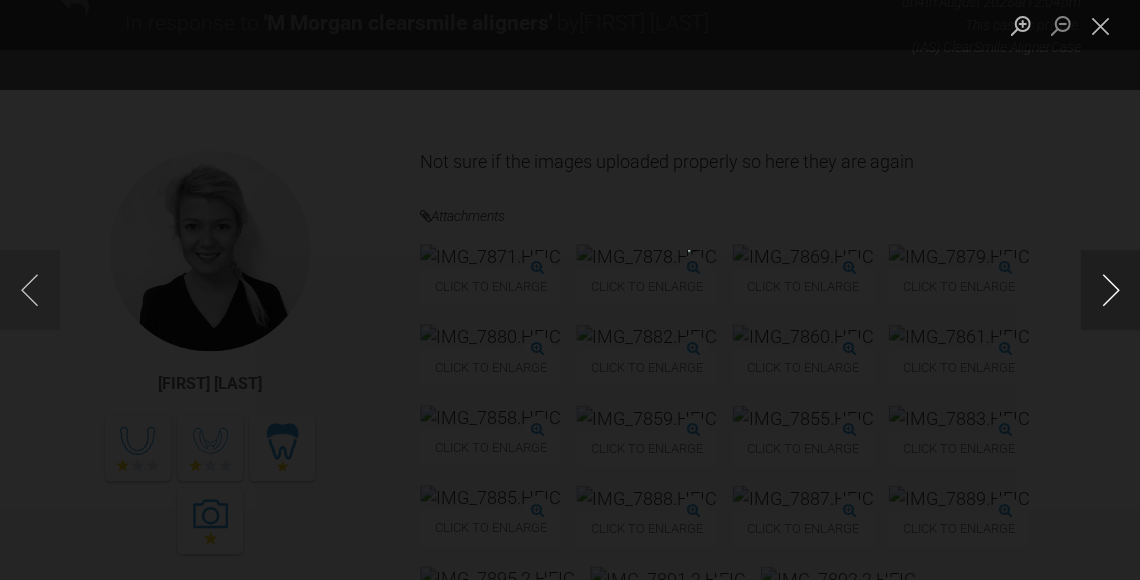 click at bounding box center [1110, 290] 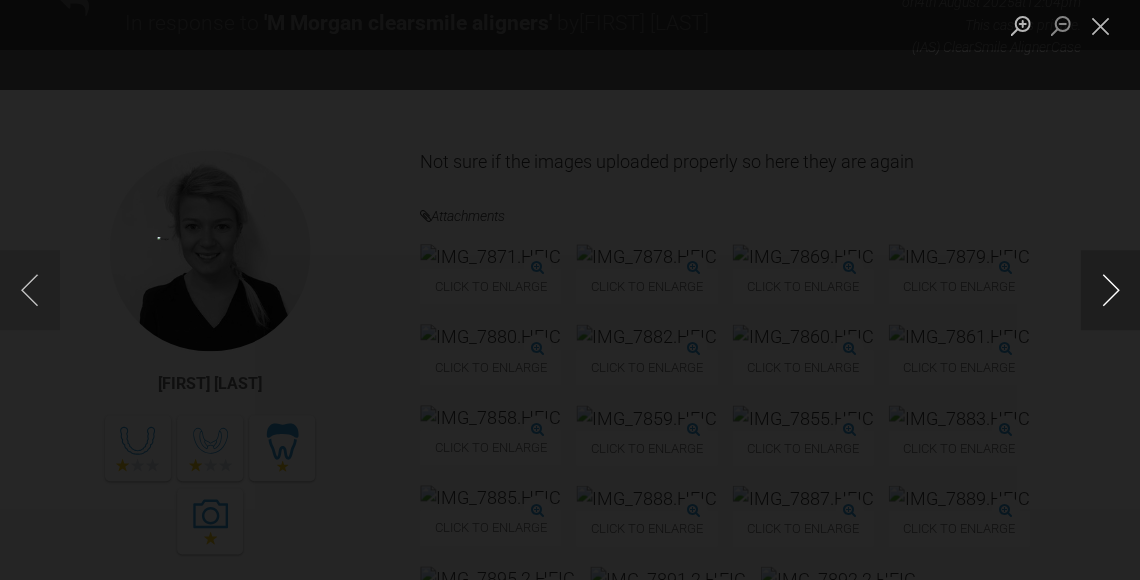 click at bounding box center [1110, 290] 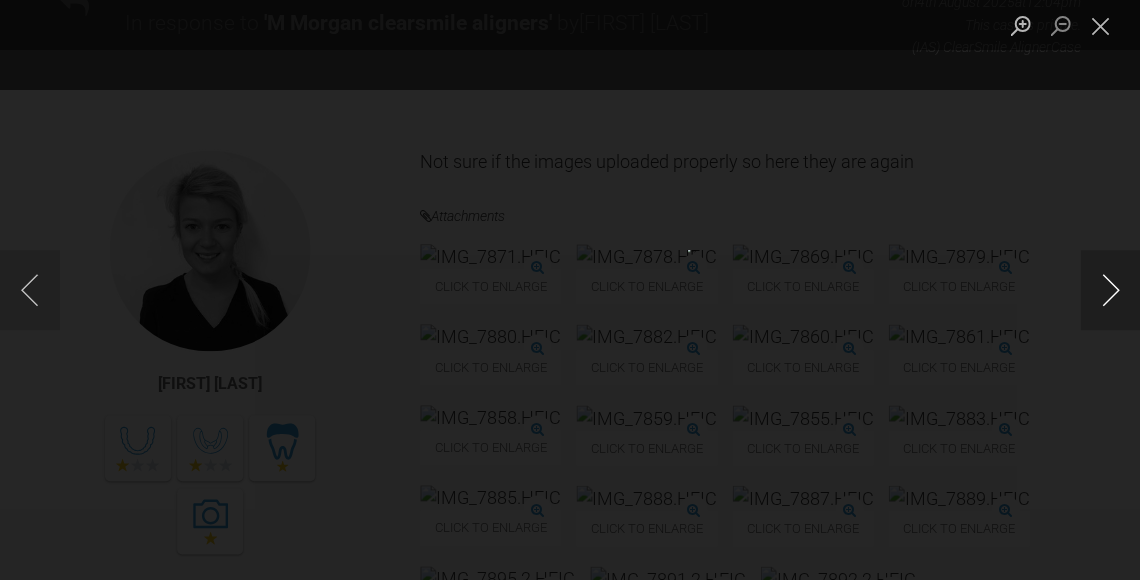 click at bounding box center [1110, 290] 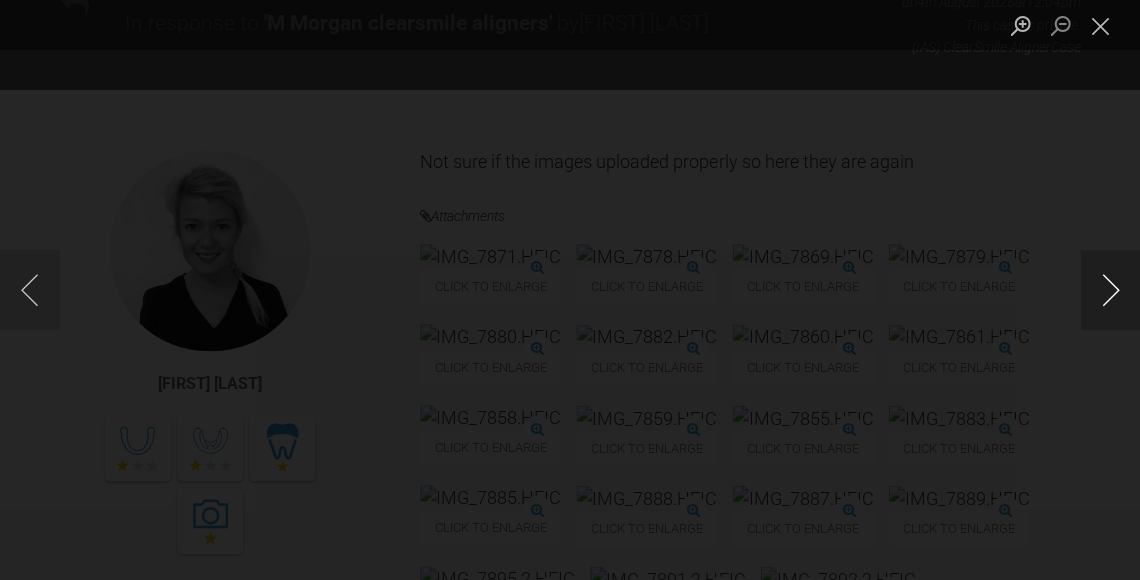 click at bounding box center [1110, 290] 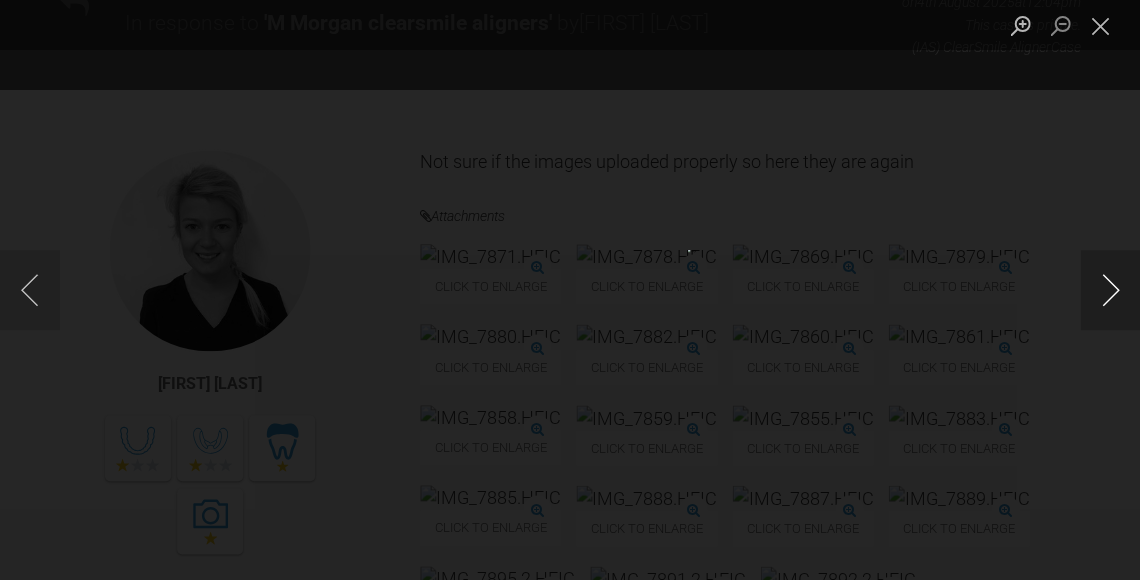 click at bounding box center [1110, 290] 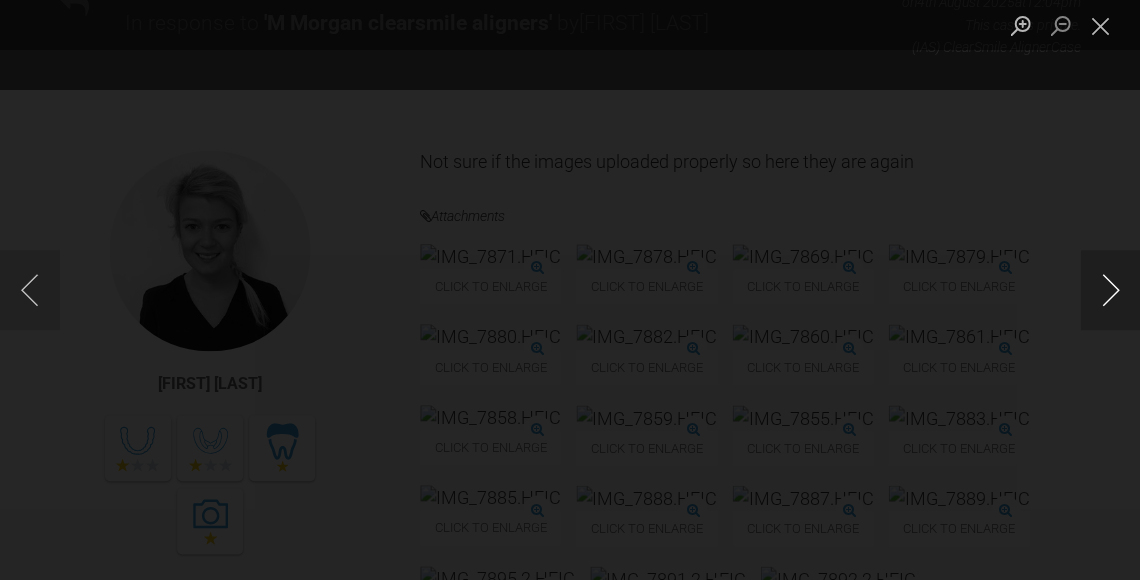 click at bounding box center [1110, 290] 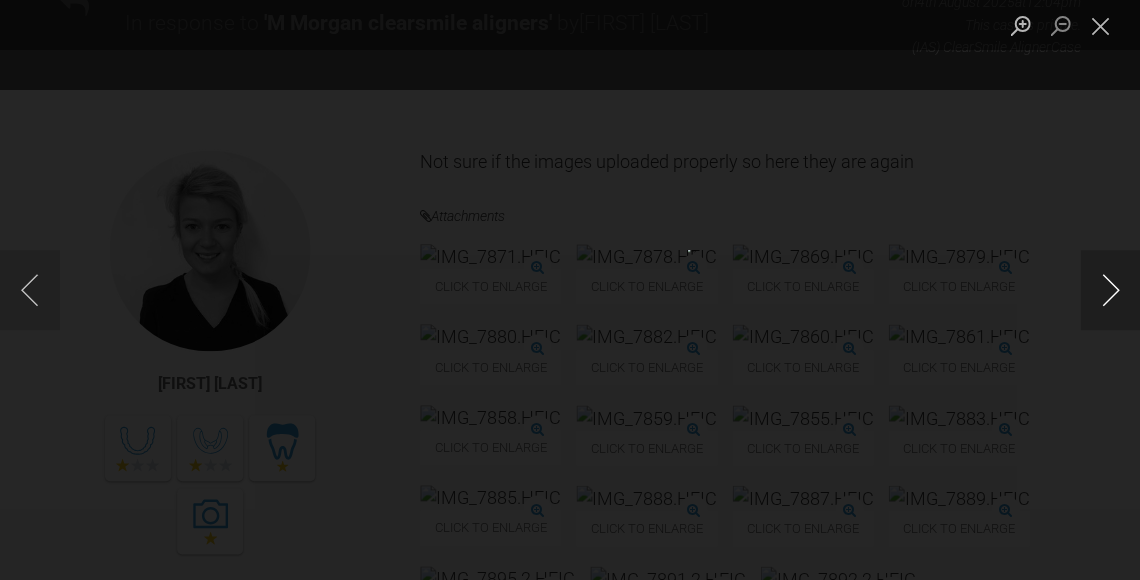click at bounding box center [1110, 290] 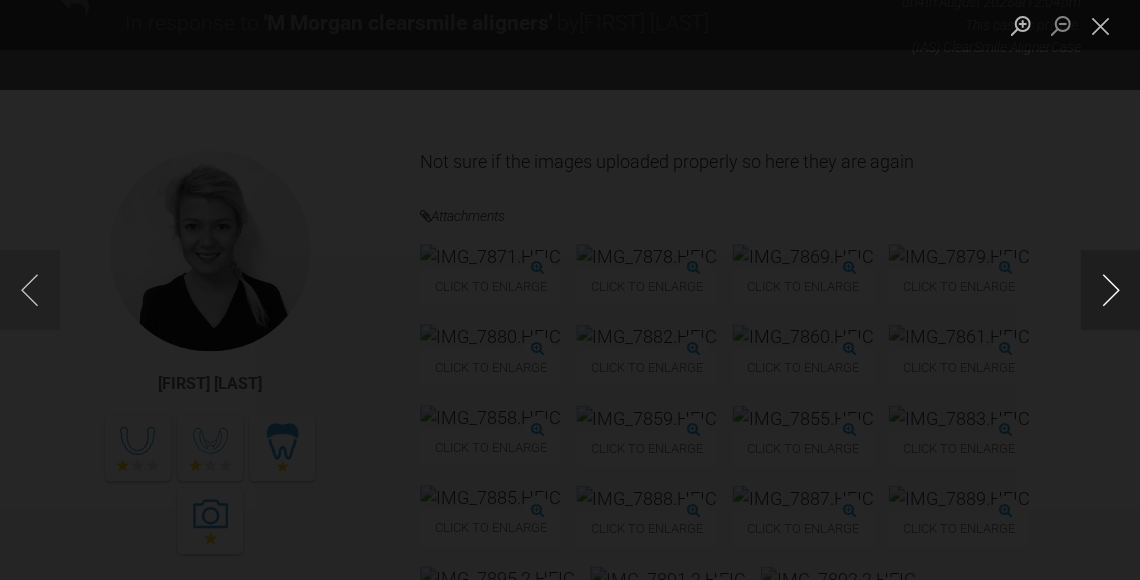 click at bounding box center (1110, 290) 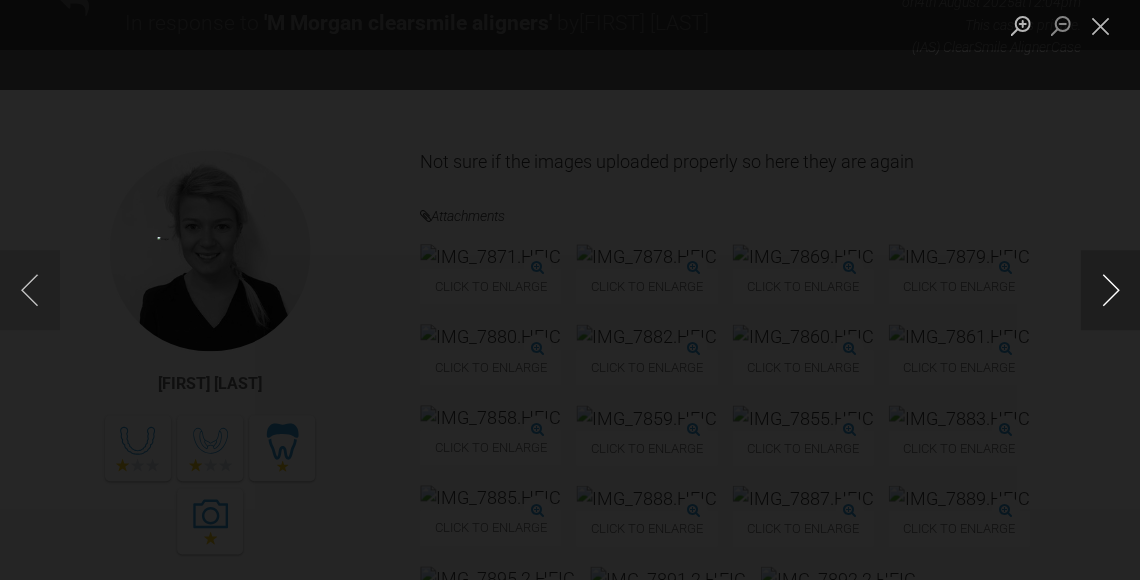 click at bounding box center [1110, 290] 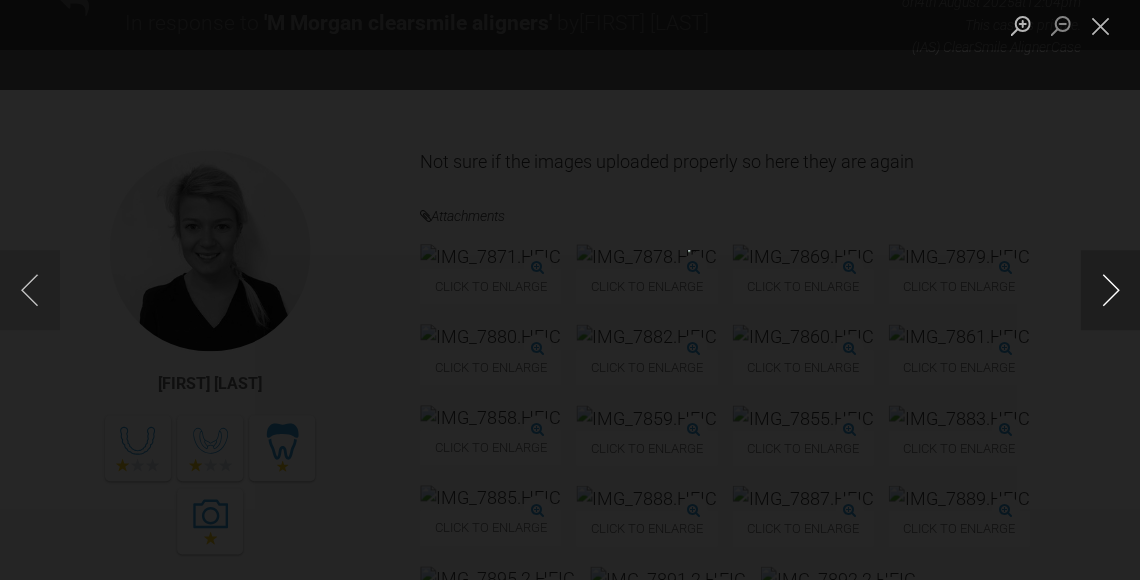 click at bounding box center [1110, 290] 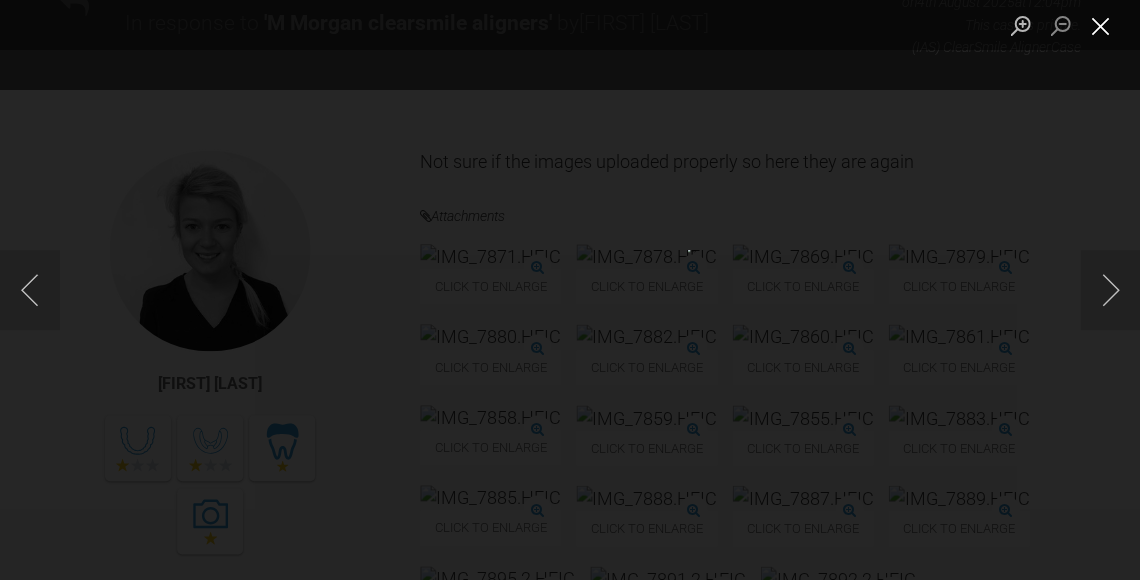 click at bounding box center (1100, 25) 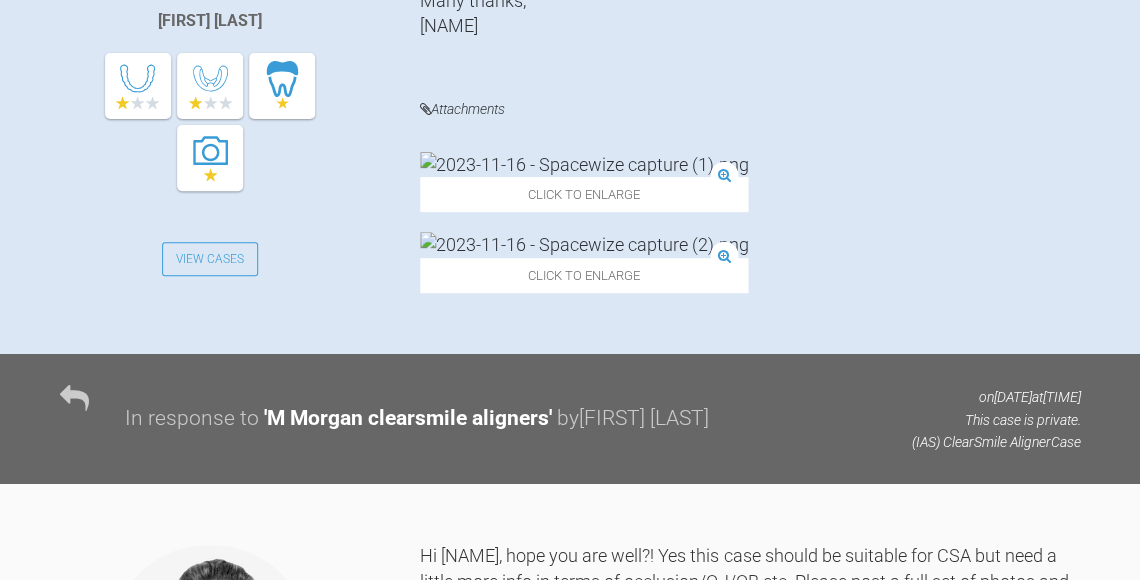 scroll, scrollTop: 747, scrollLeft: 0, axis: vertical 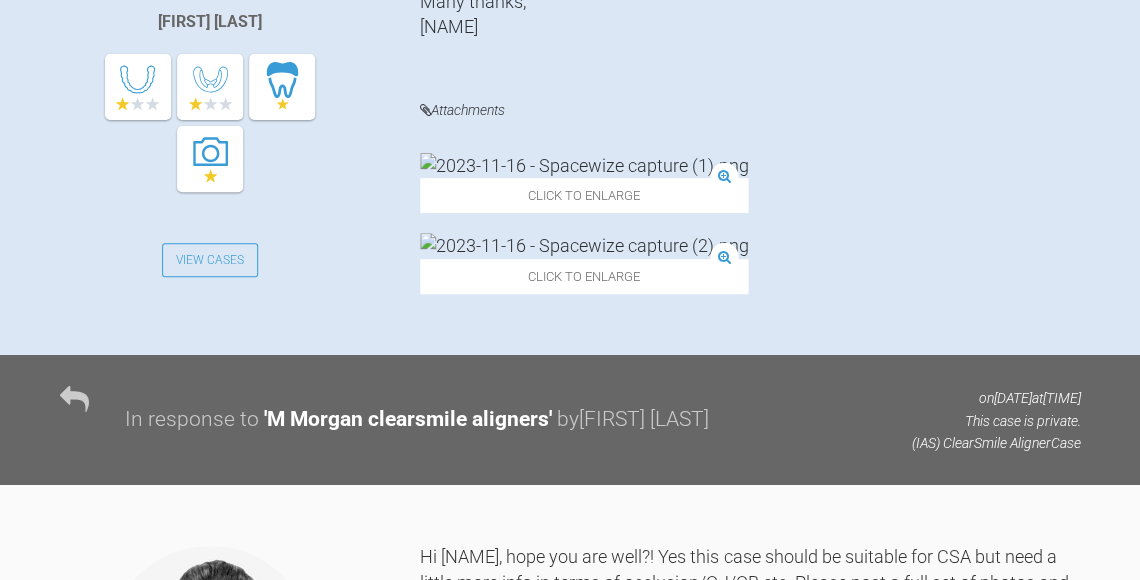 click at bounding box center [584, 165] 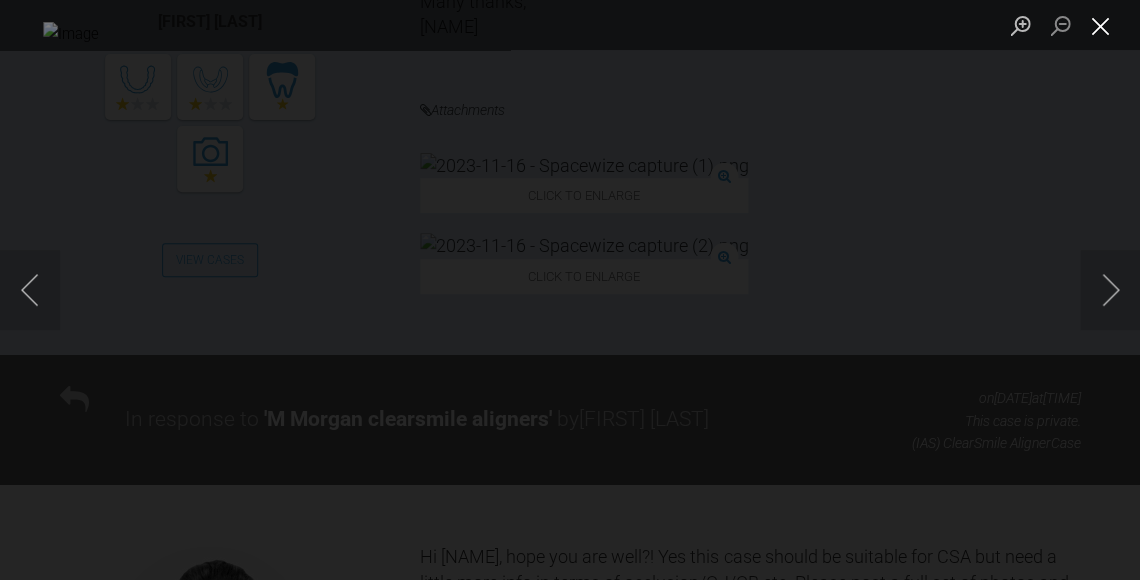click at bounding box center [1100, 25] 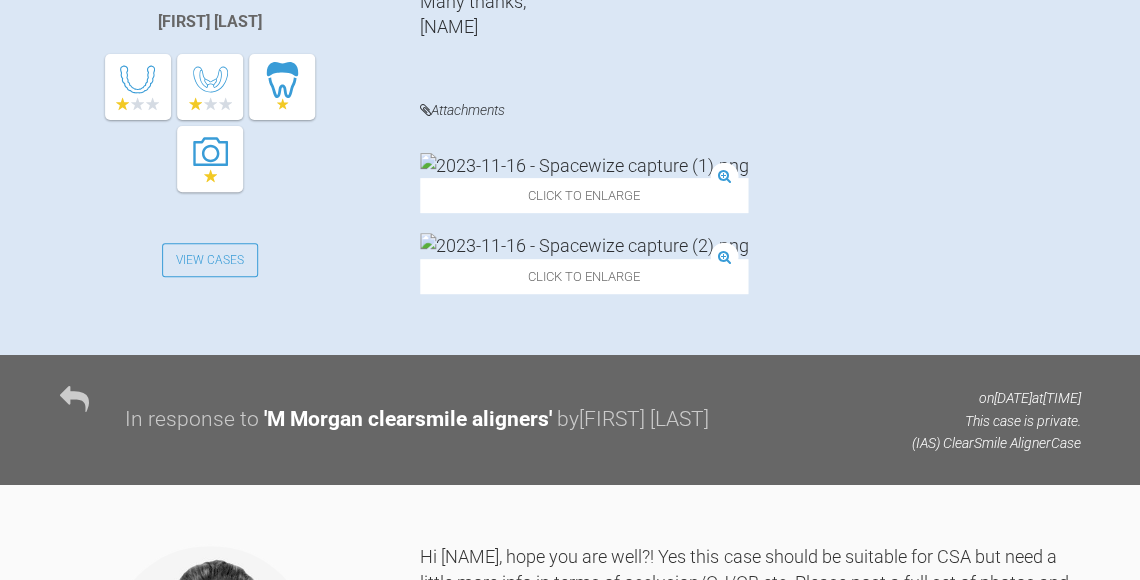 click at bounding box center (584, 245) 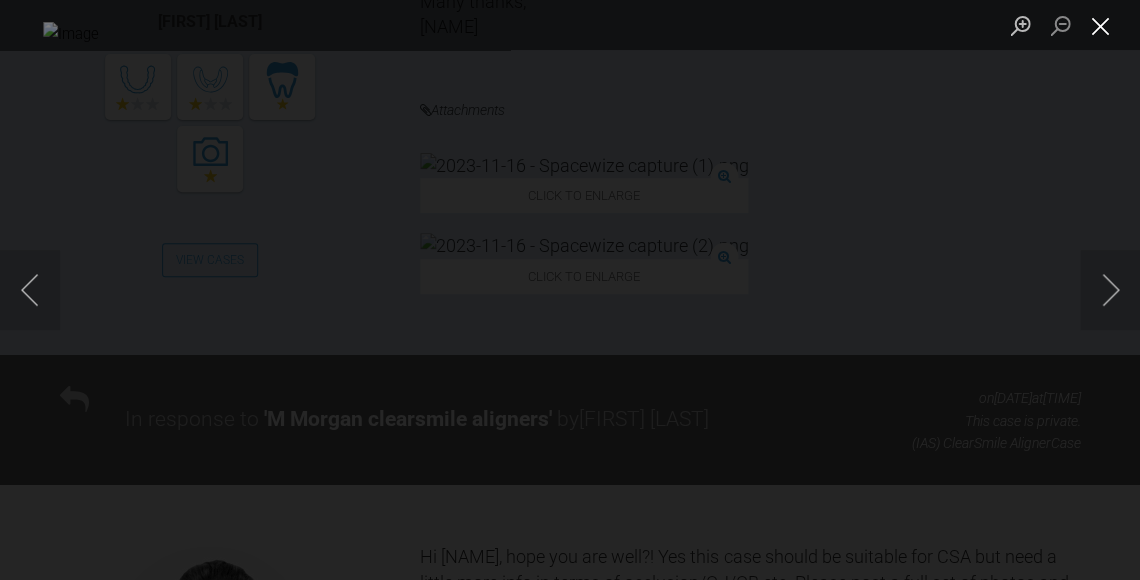 click at bounding box center [1100, 25] 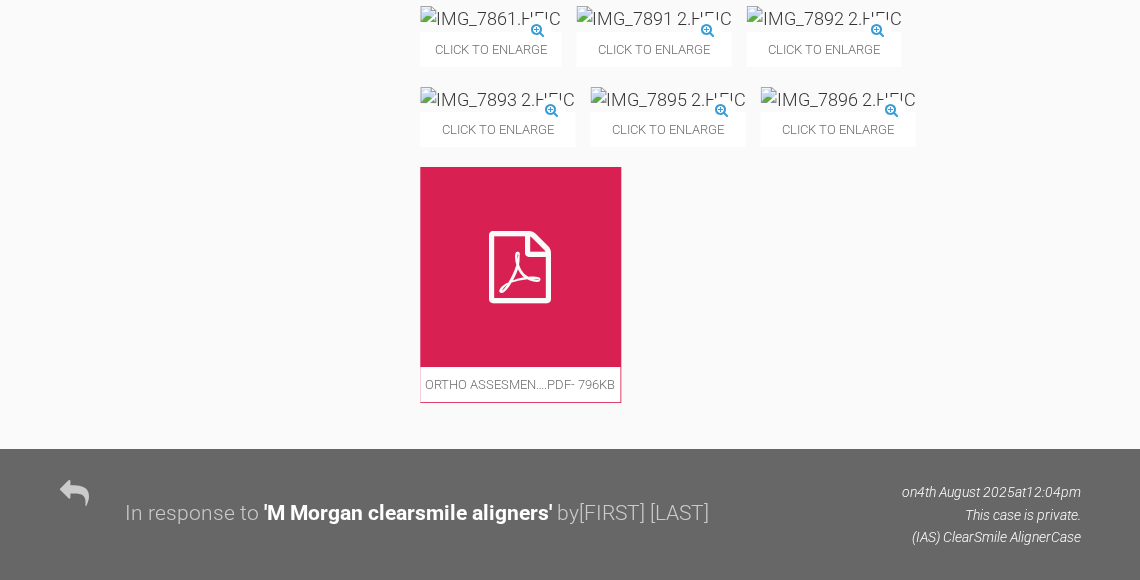 scroll, scrollTop: 2493, scrollLeft: 0, axis: vertical 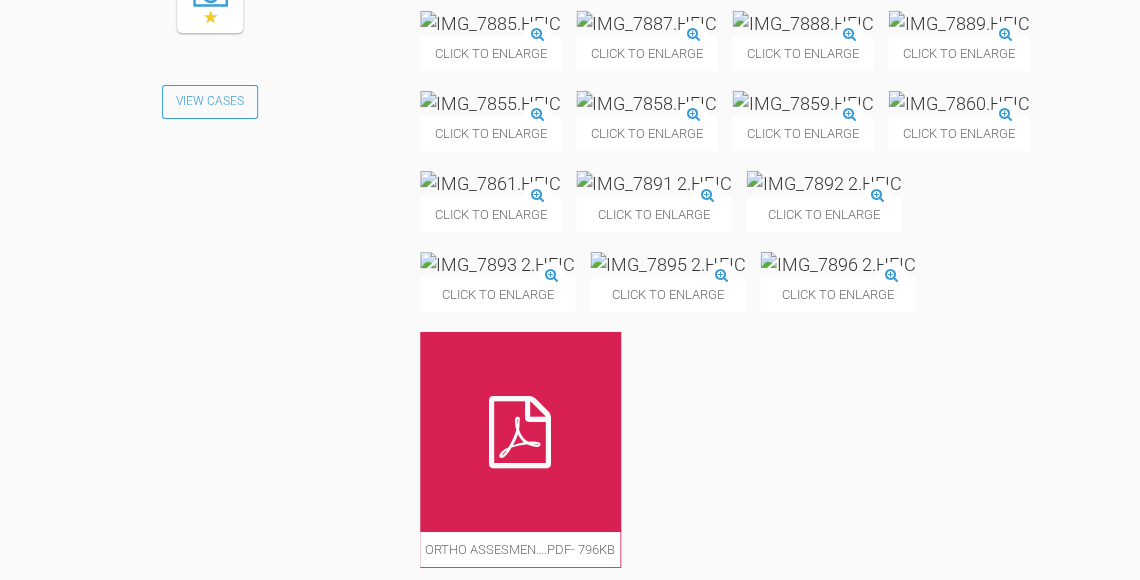click at bounding box center (520, 432) 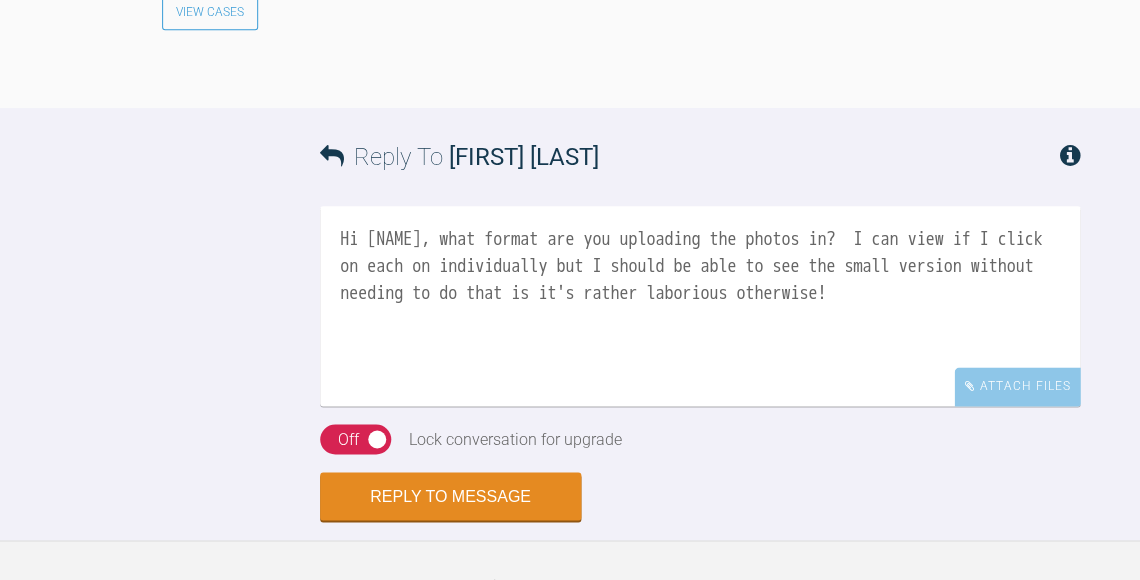 scroll, scrollTop: 4554, scrollLeft: 0, axis: vertical 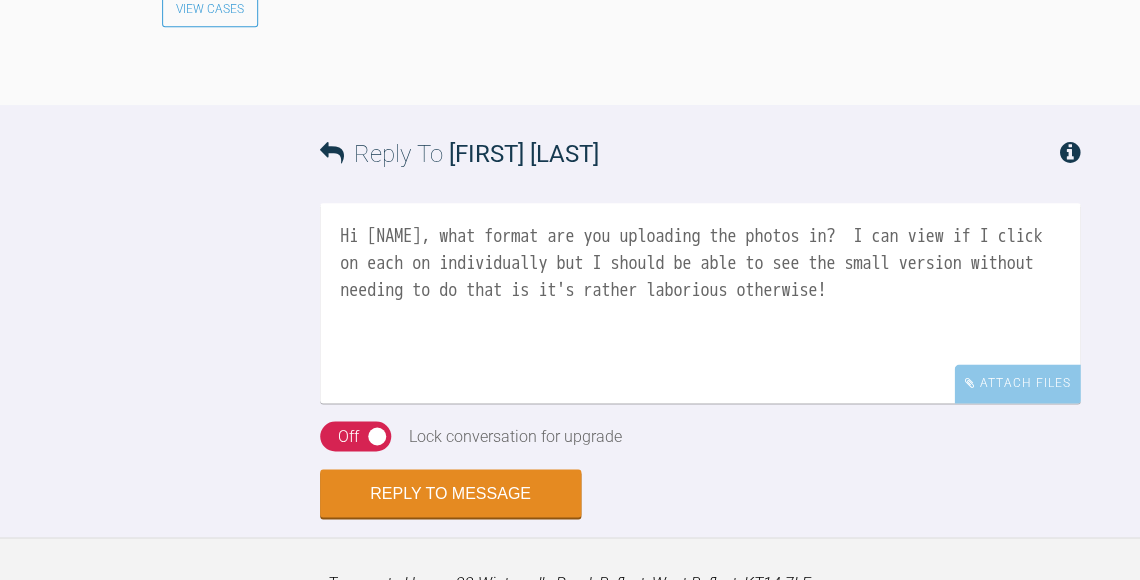 click on "Hi [NAME], what format are you uploading the photos in?  I can view if I click on each on individually but I should be able to see the small version without needing to do that is it's rather laborious otherwise!" at bounding box center (700, 303) 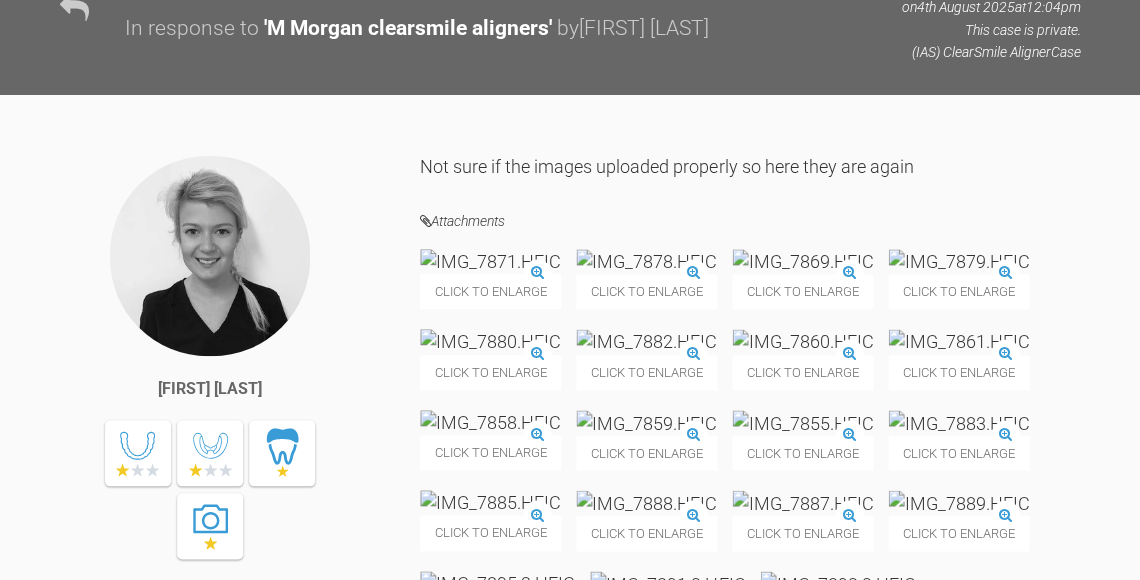 scroll, scrollTop: 3140, scrollLeft: 0, axis: vertical 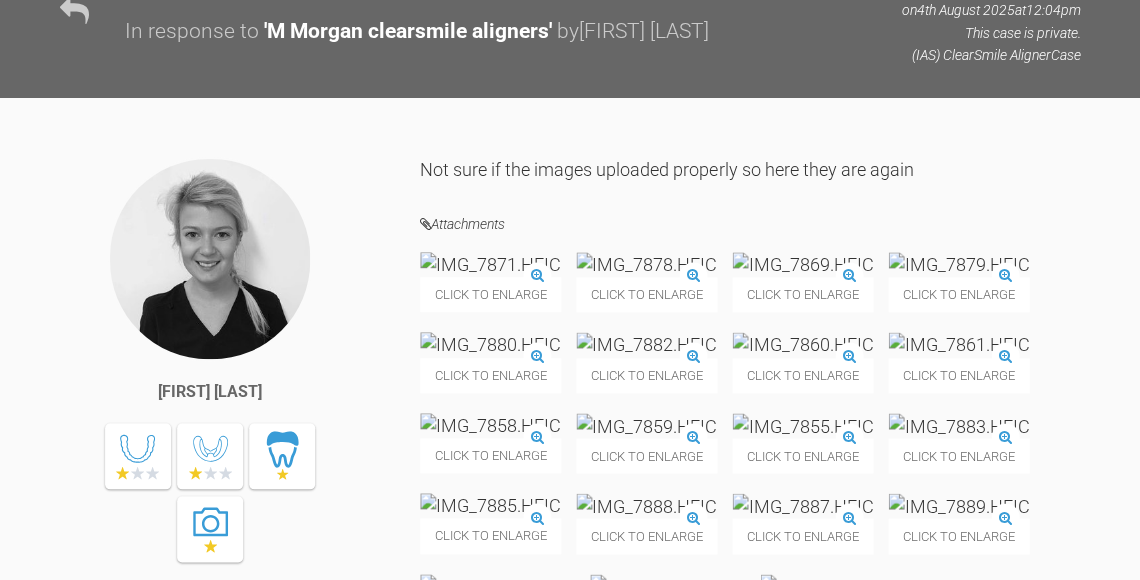 click on "Click to enlarge Click to enlarge Click to enlarge Click to enlarge Click to enlarge Click to enlarge Click to enlarge Click to enlarge Click to enlarge Click to enlarge Click to enlarge Click to enlarge Click to enlarge Click to enlarge Click to enlarge Click to enlarge Click to enlarge Click to enlarge Click to enlarge Click to enlarge" at bounding box center (750, 493) 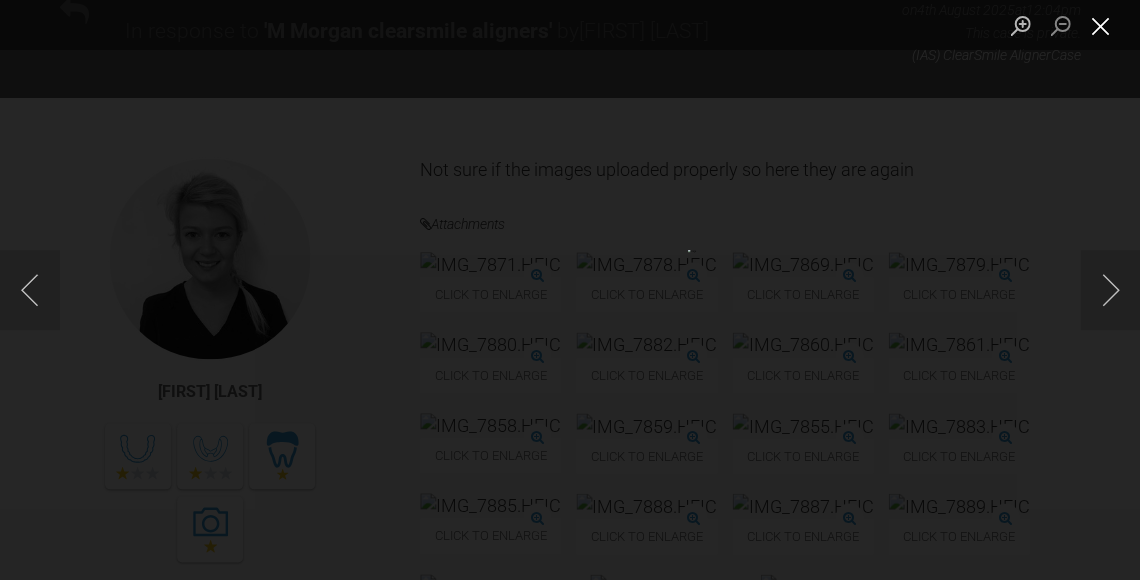 click at bounding box center (1100, 25) 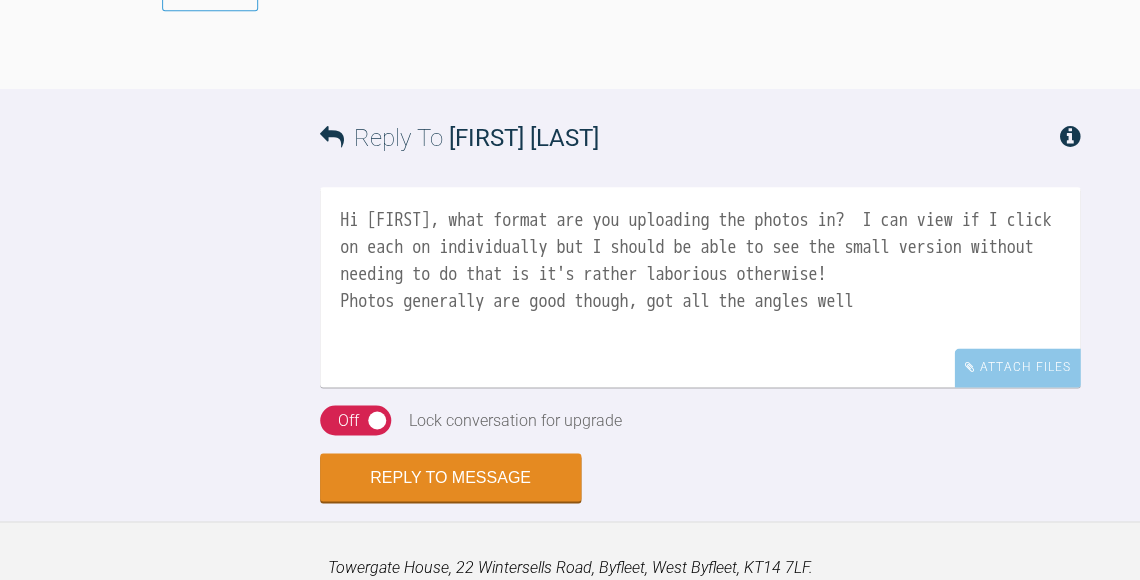 scroll, scrollTop: 4569, scrollLeft: 0, axis: vertical 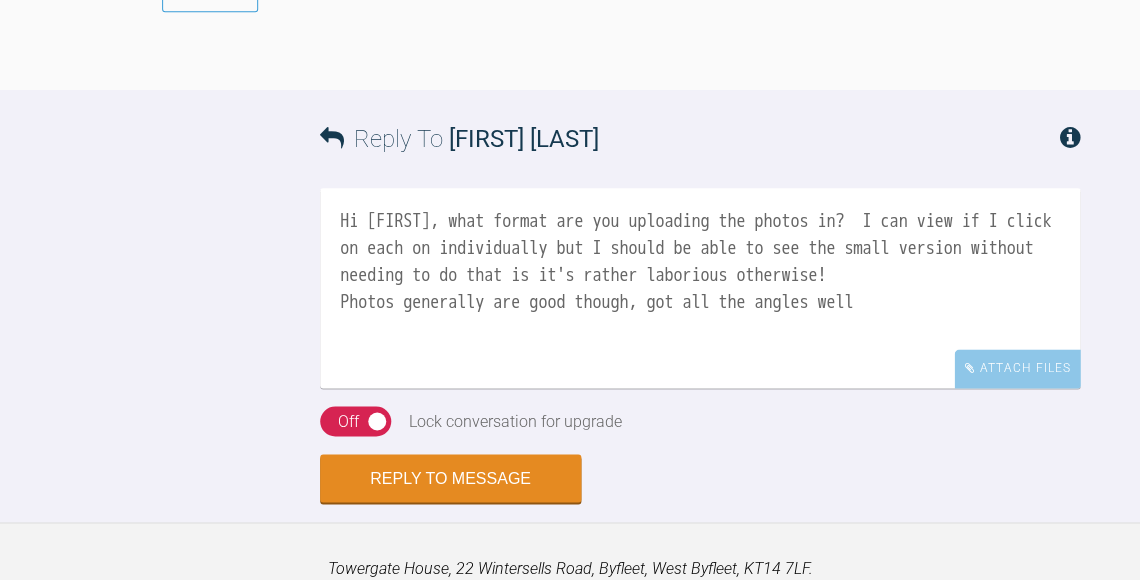 click on "Hi Sarah, what format are you uploading the photos in?  I can view if I click on each on individually but I should be able to see the small version without needing to do that is it's rather laborious otherwise!
Photos generally are good though, got all the angles well" at bounding box center [700, 288] 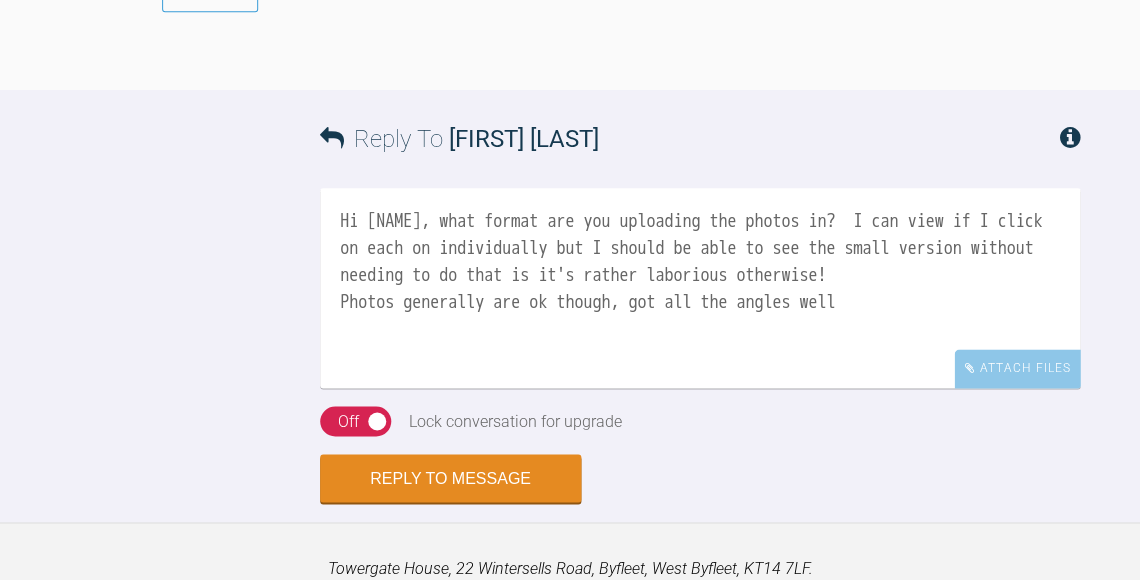 click on "Hi Sarah, what format are you uploading the photos in?  I can view if I click on each on individually but I should be able to see the small version without needing to do that is it's rather laborious otherwise!
Photos generally are ok though, got all the angles well" at bounding box center (700, 288) 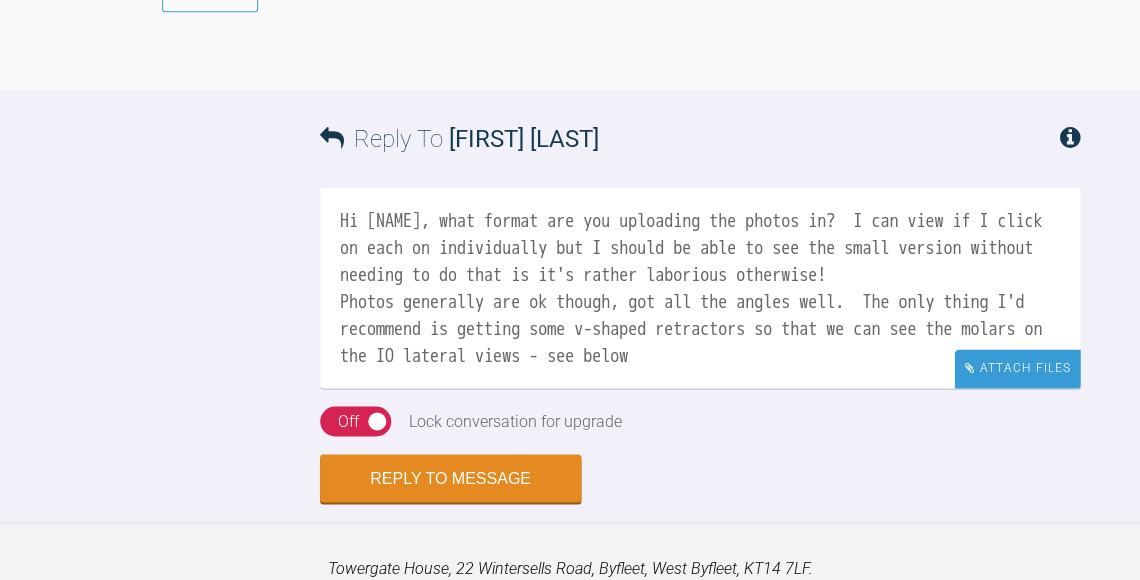click on "Attach Files" at bounding box center [1017, 368] 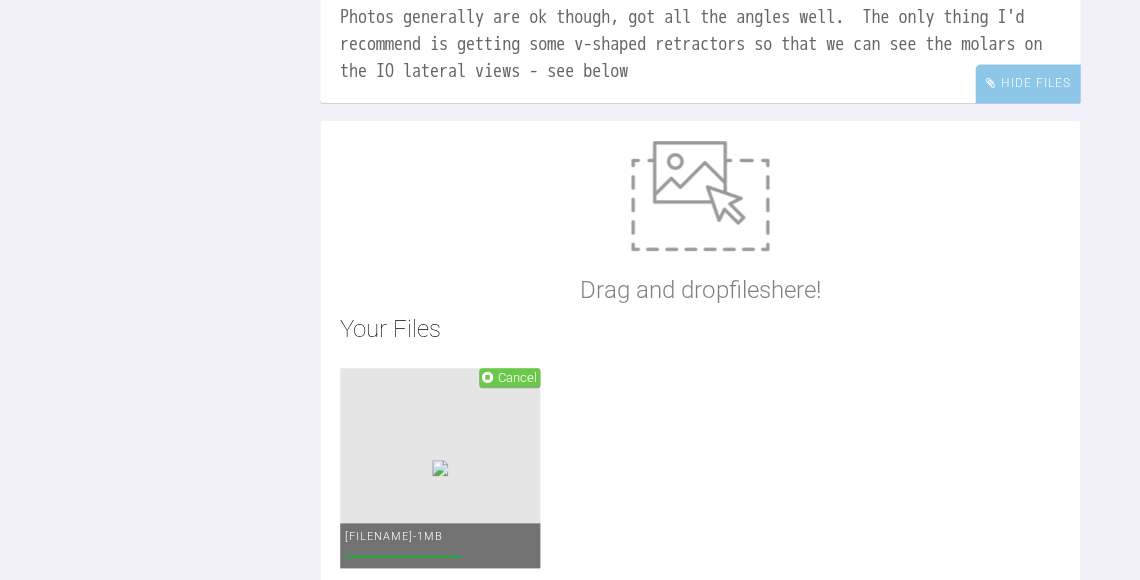 scroll, scrollTop: 4980, scrollLeft: 0, axis: vertical 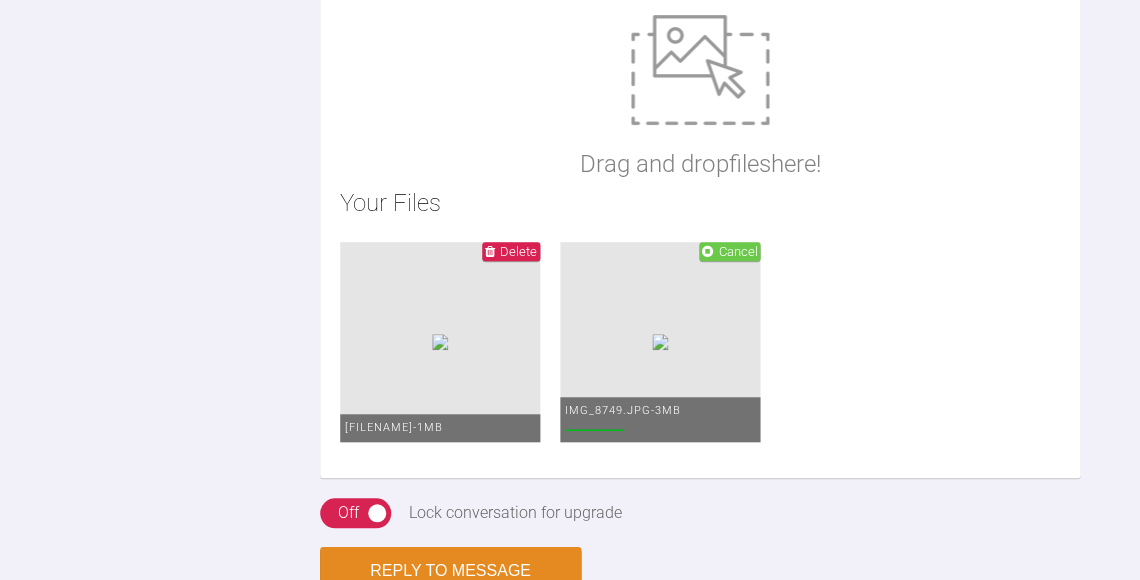 click on "Delete" at bounding box center (518, 251) 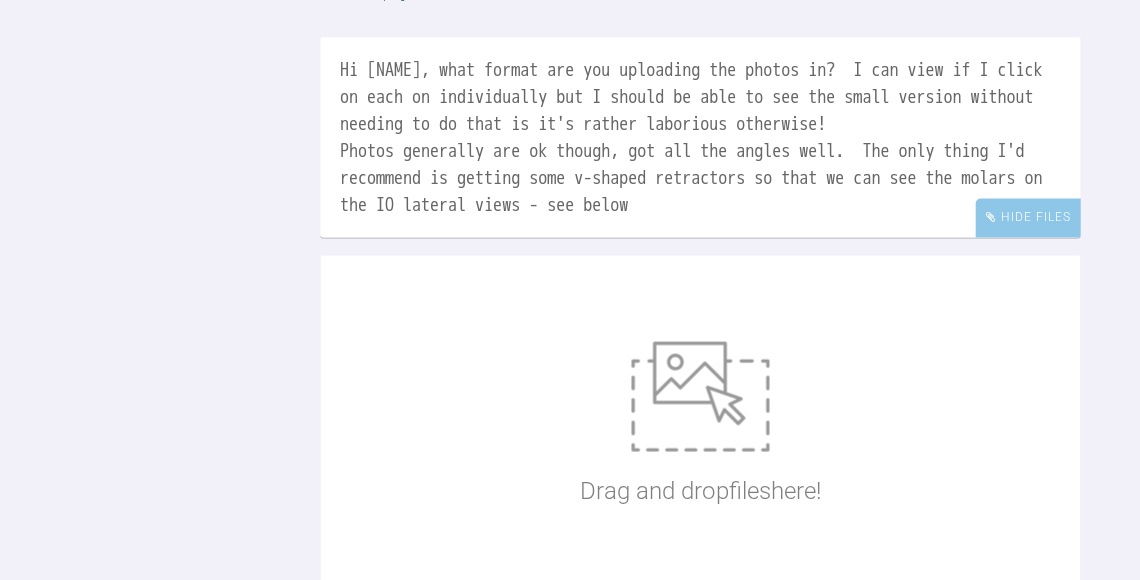 scroll, scrollTop: 4718, scrollLeft: 0, axis: vertical 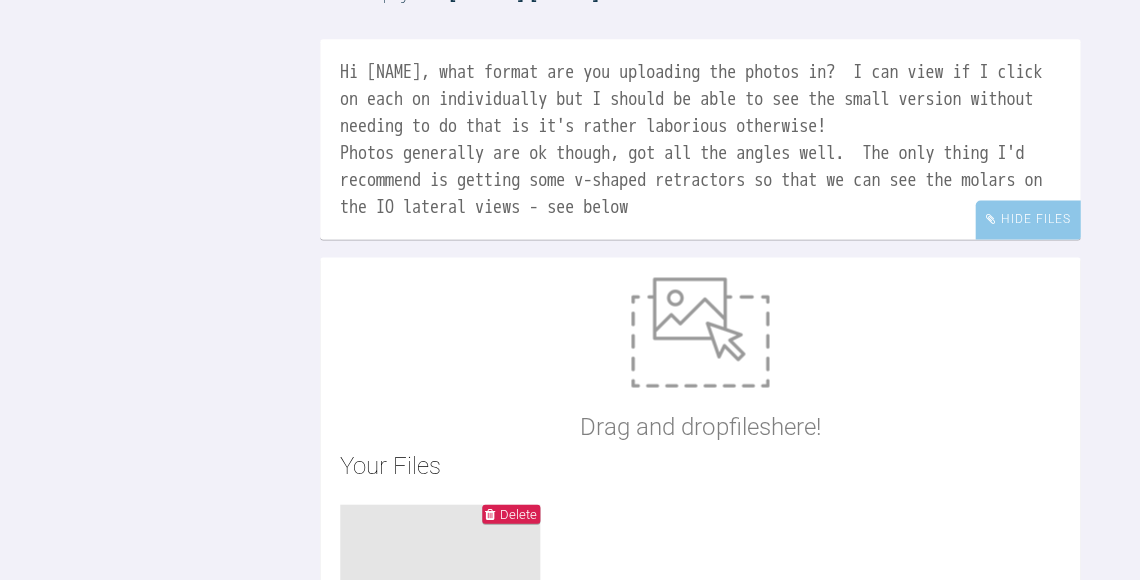click on "Hi Sarah, what format are you uploading the photos in?  I can view if I click on each on individually but I should be able to see the small version without needing to do that is it's rather laborious otherwise!
Photos generally are ok though, got all the angles well.  The only thing I'd recommend is getting some v-shaped retractors so that we can see the molars on the IO lateral views - see below" at bounding box center (700, 139) 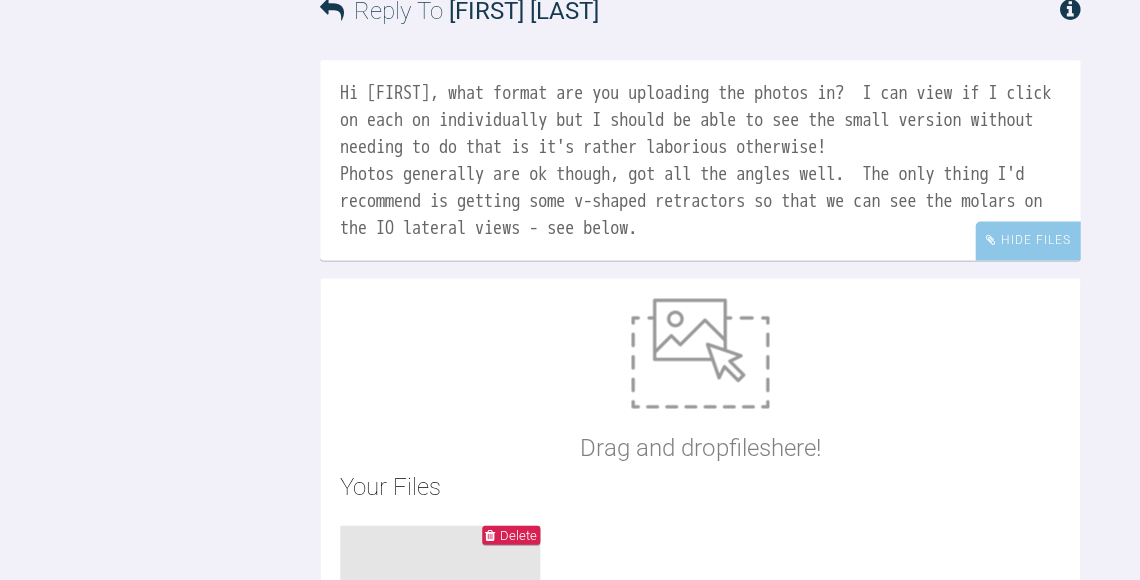 scroll, scrollTop: 4698, scrollLeft: 0, axis: vertical 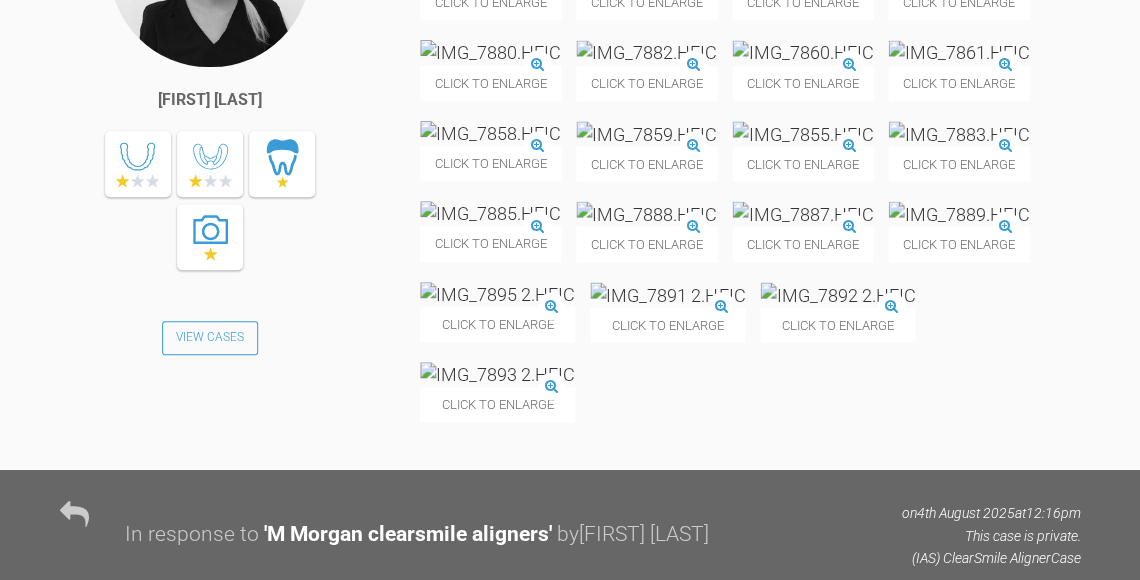 click at bounding box center [958, 133] 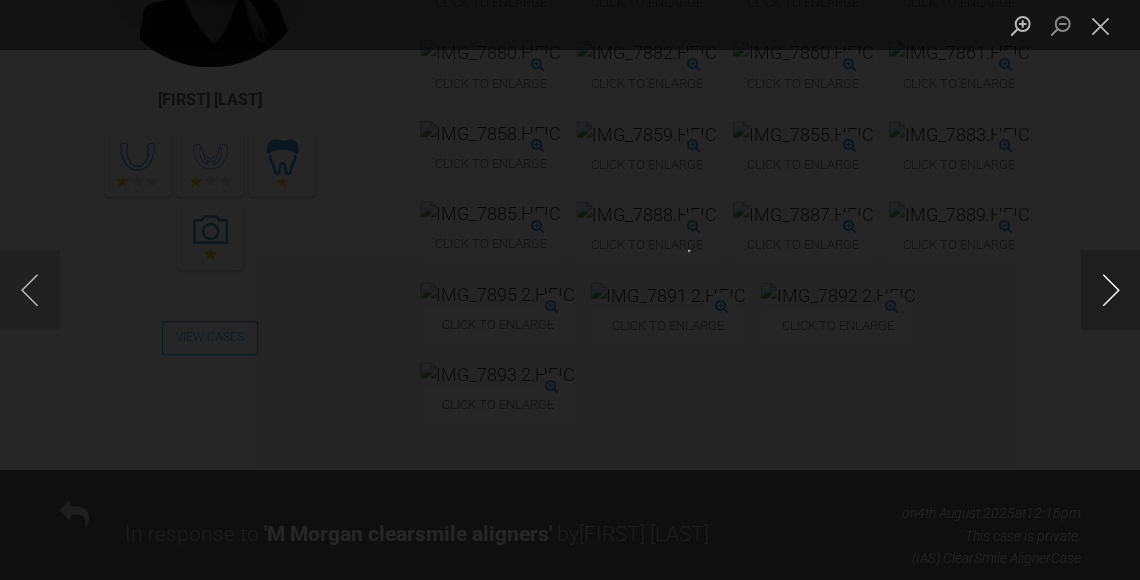 click at bounding box center (1110, 290) 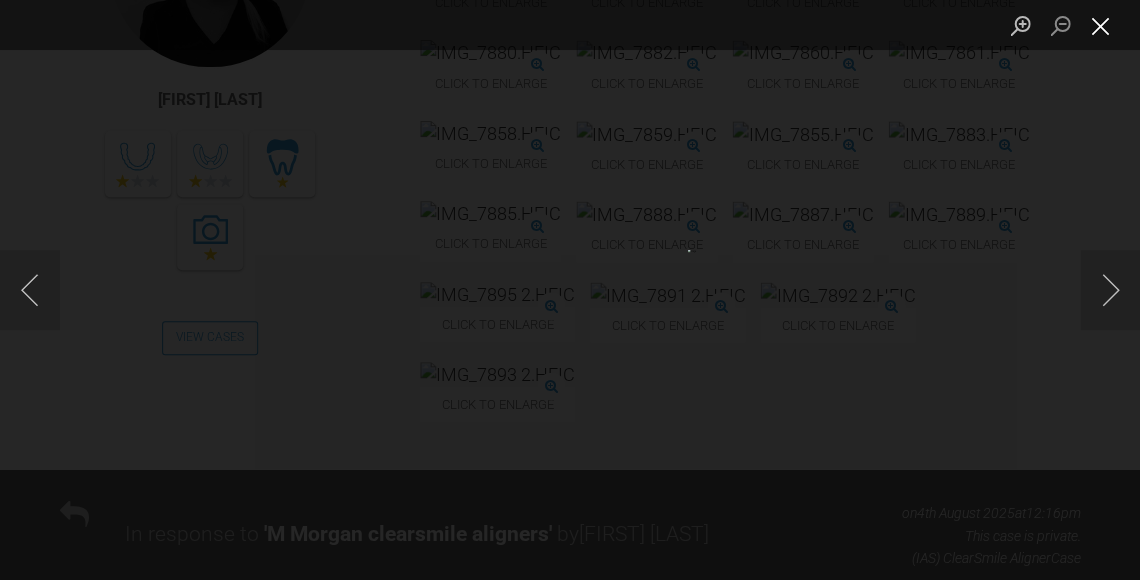 click at bounding box center [1100, 25] 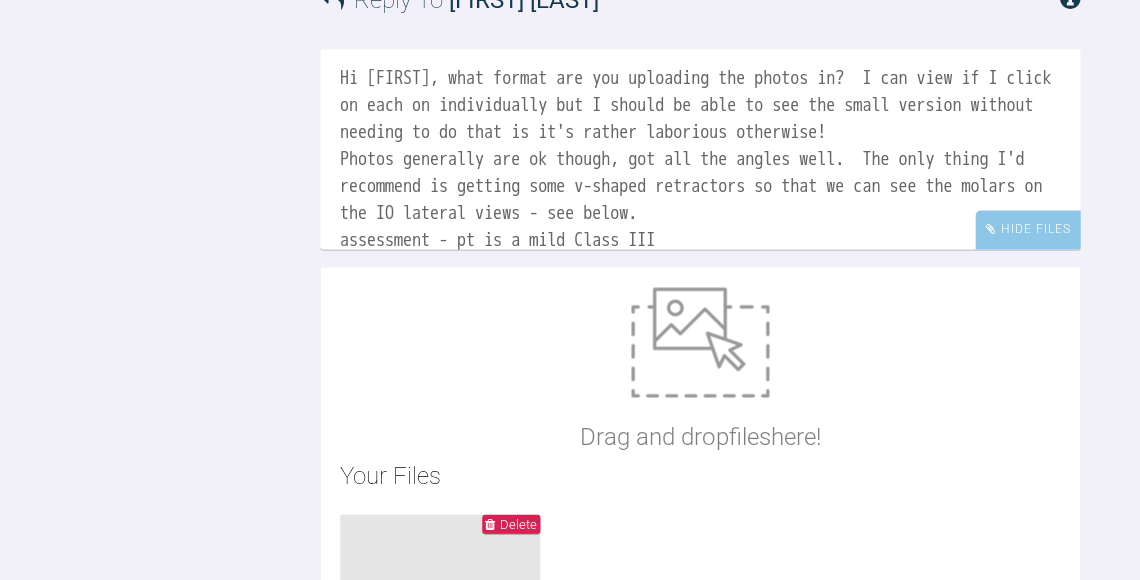 scroll, scrollTop: 4706, scrollLeft: 0, axis: vertical 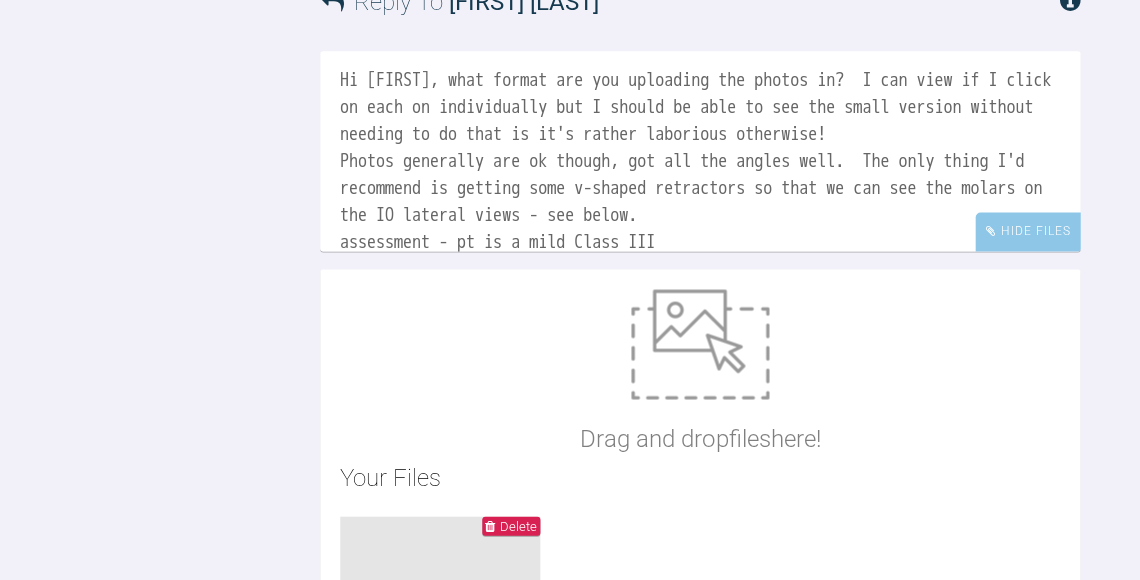 click on "Hi Sarah, what format are you uploading the photos in?  I can view if I click on each on individually but I should be able to see the small version without needing to do that is it's rather laborious otherwise!
Photos generally are ok though, got all the angles well.  The only thing I'd recommend is getting some v-shaped retractors so that we can see the molars on the IO lateral views - see below.
assessment - pt is a mild Class III" at bounding box center (700, 151) 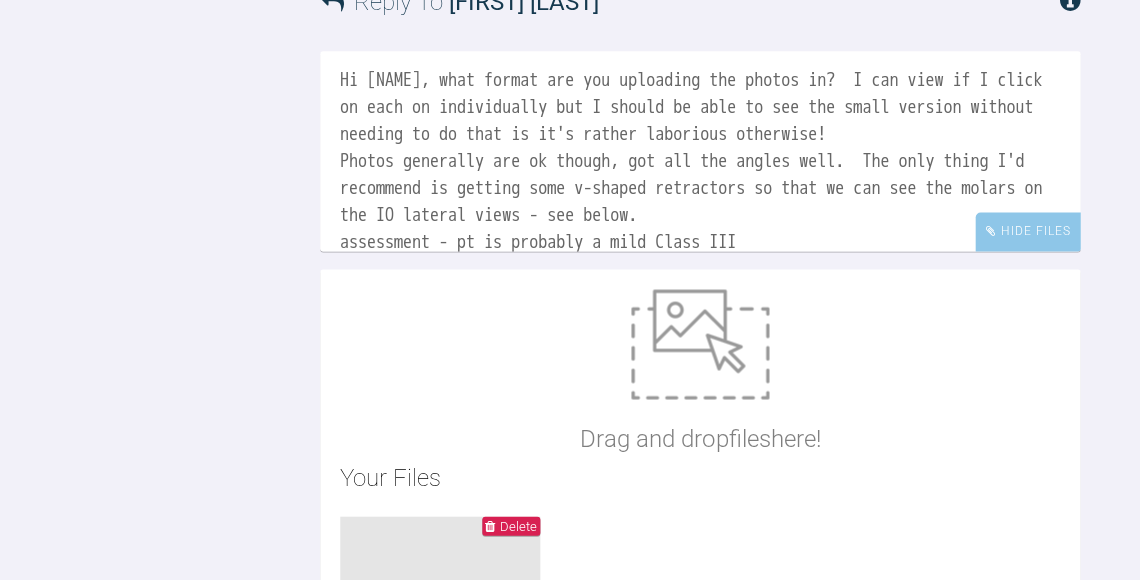 click on "Hi Sarah, what format are you uploading the photos in?  I can view if I click on each on individually but I should be able to see the small version without needing to do that is it's rather laborious otherwise!
Photos generally are ok though, got all the angles well.  The only thing I'd recommend is getting some v-shaped retractors so that we can see the molars on the IO lateral views - see below.
assessment - pt is probably a mild Class III" at bounding box center (700, 151) 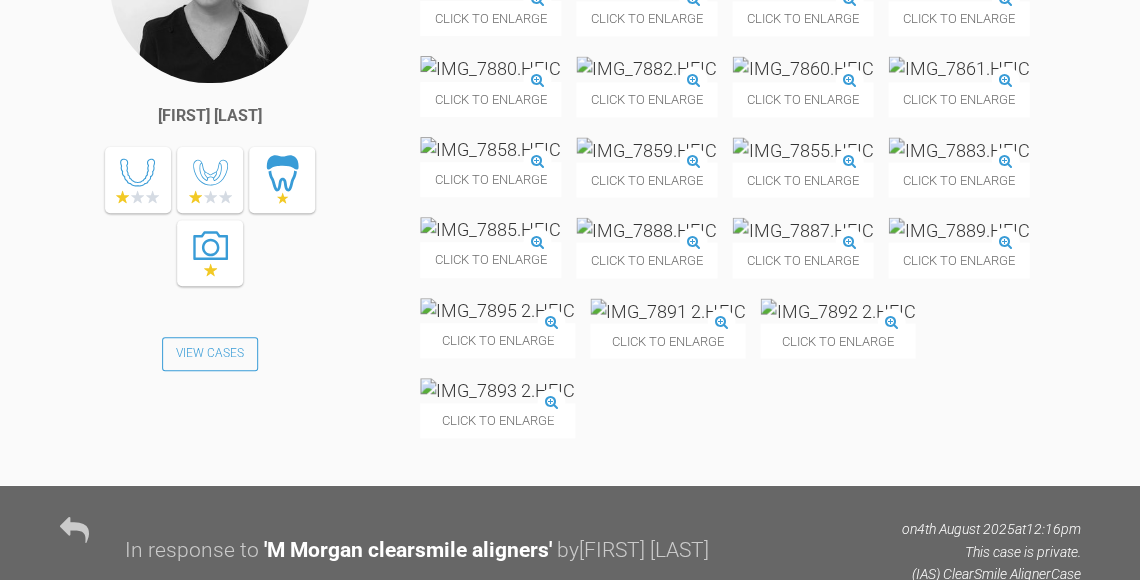 scroll, scrollTop: 3378, scrollLeft: 0, axis: vertical 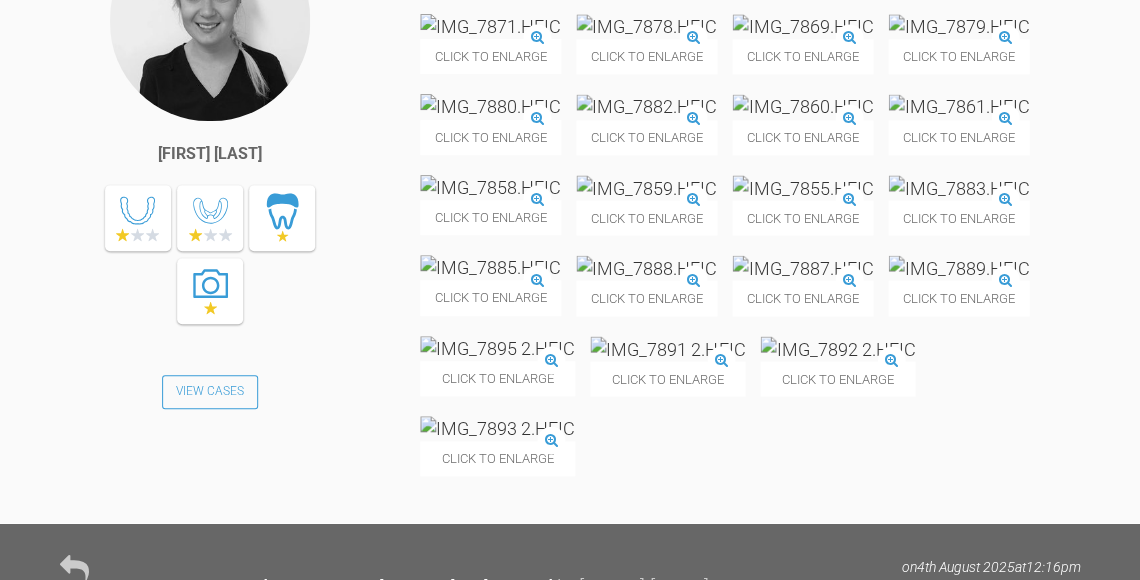 click on "Click to enlarge" at bounding box center [958, 217] 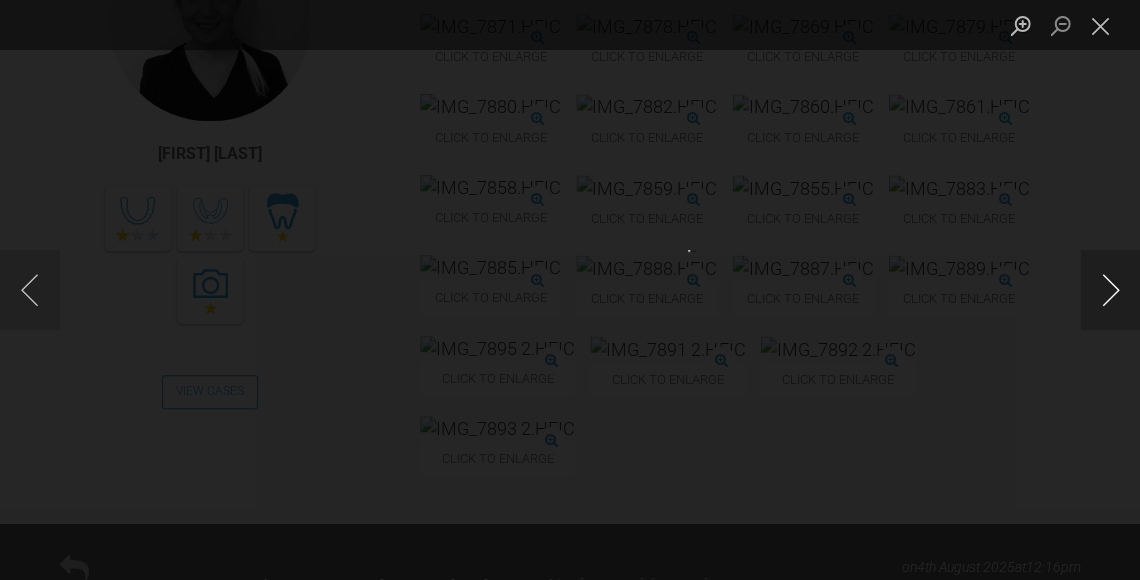 click at bounding box center [1110, 290] 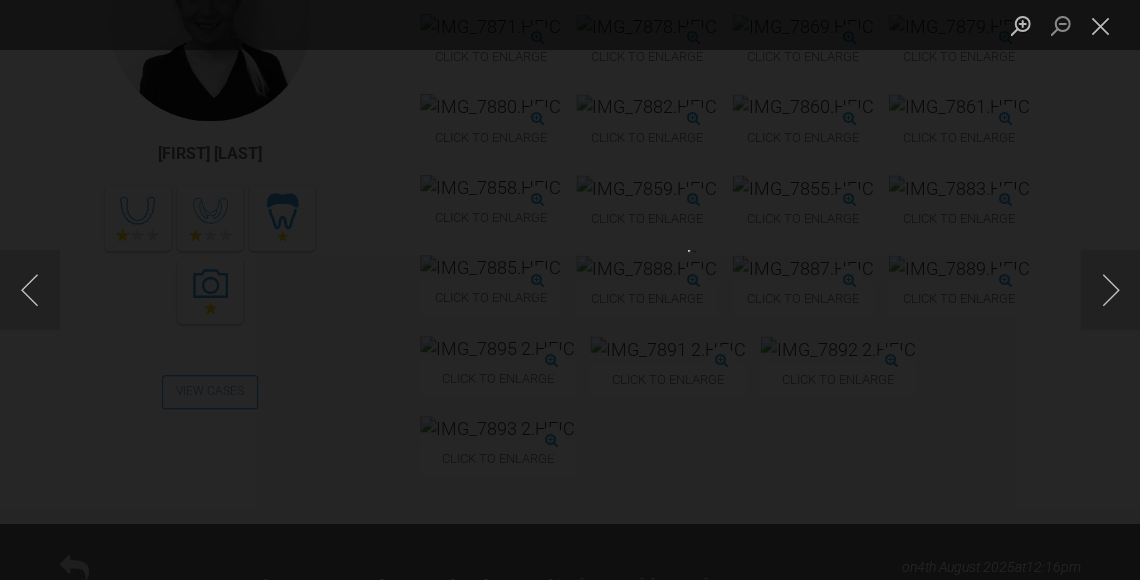 click at bounding box center [1100, 25] 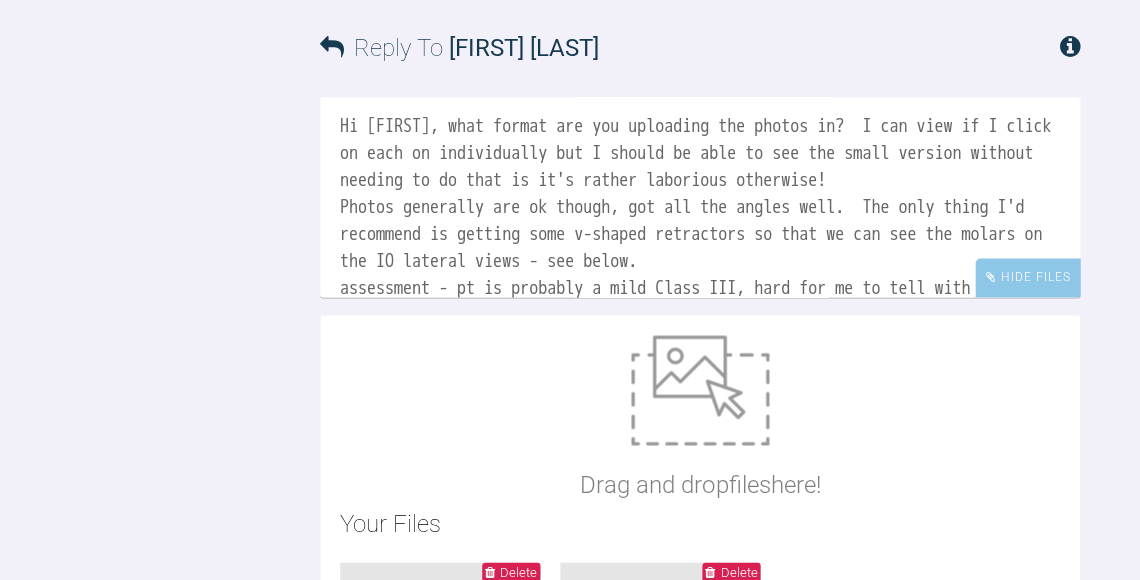scroll, scrollTop: 4660, scrollLeft: 0, axis: vertical 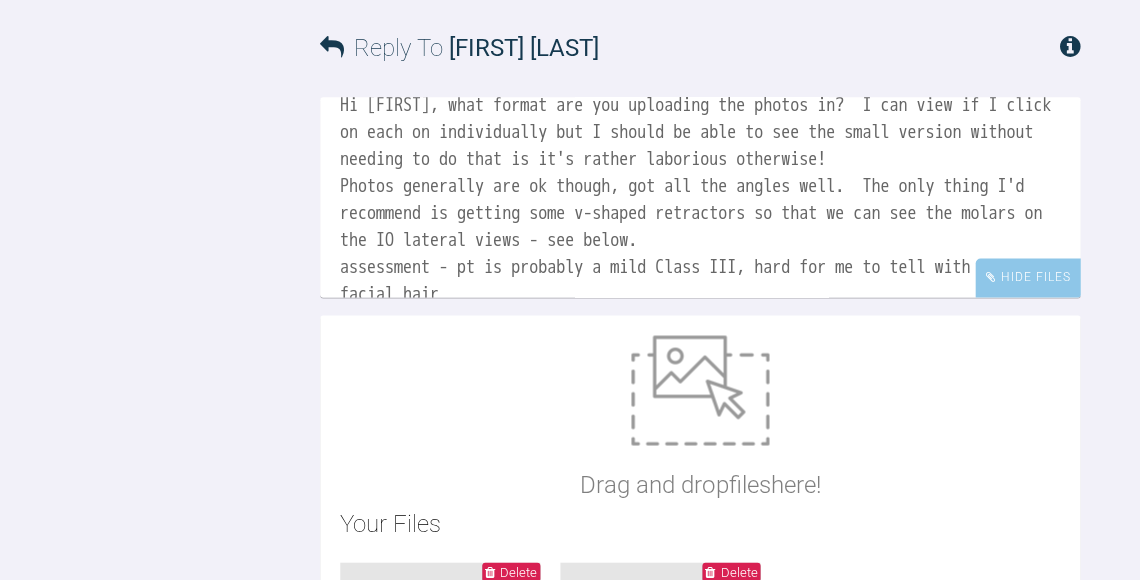 click on "Hi Sarah, what format are you uploading the photos in?  I can view if I click on each on individually but I should be able to see the small version without needing to do that is it's rather laborious otherwise!
Photos generally are ok though, got all the angles well.  The only thing I'd recommend is getting some v-shaped retractors so that we can see the molars on the IO lateral views - see below.
assessment - pt is probably a mild Class III, hard for me to tell with the facial hair" at bounding box center (700, 197) 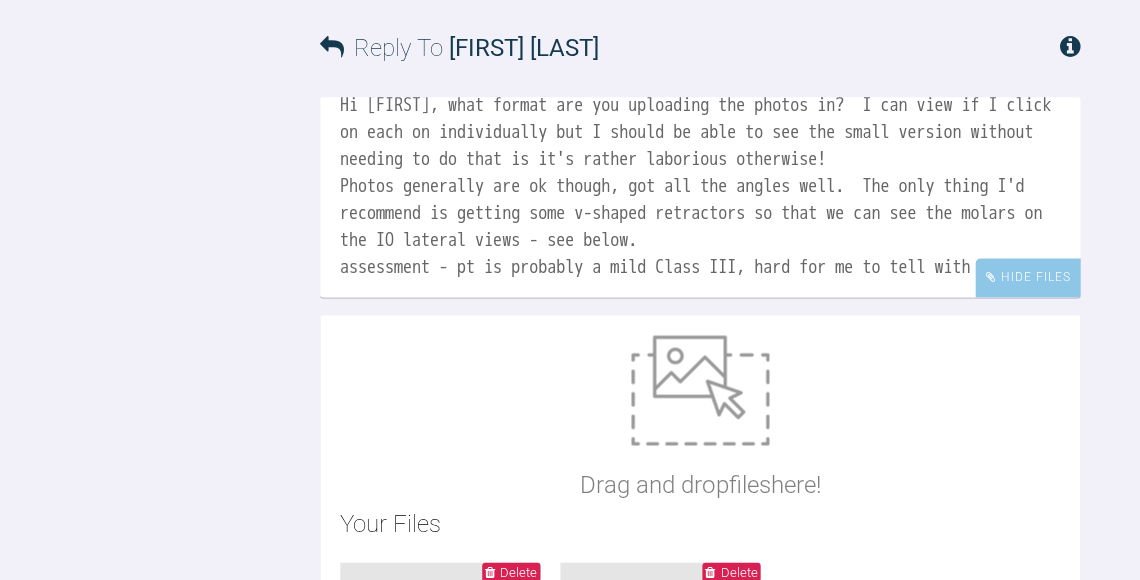 scroll, scrollTop: 30, scrollLeft: 0, axis: vertical 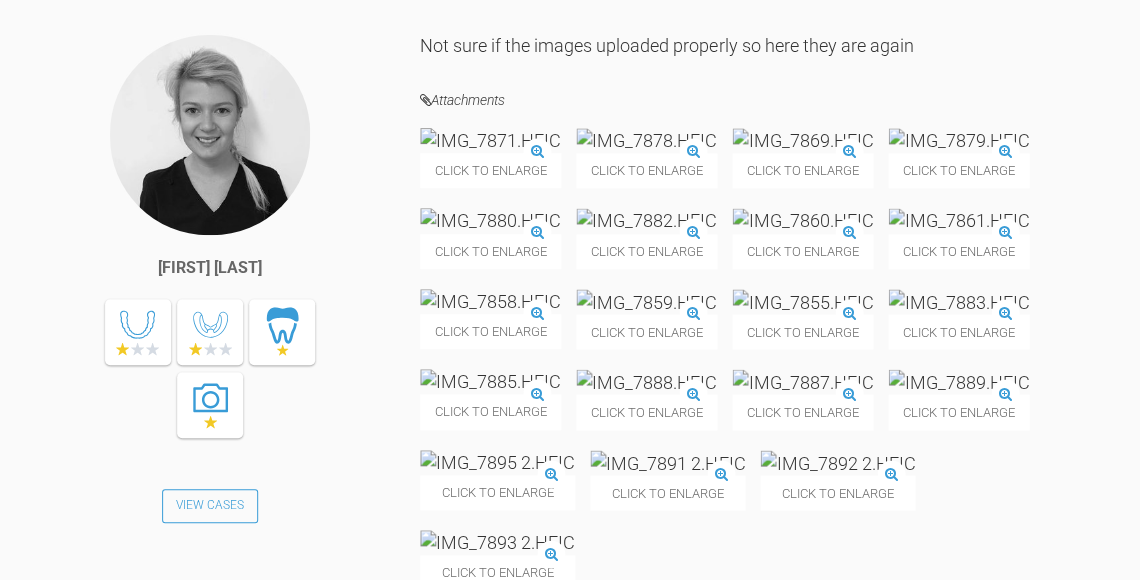 click on "Click to enlarge" at bounding box center [646, 399] 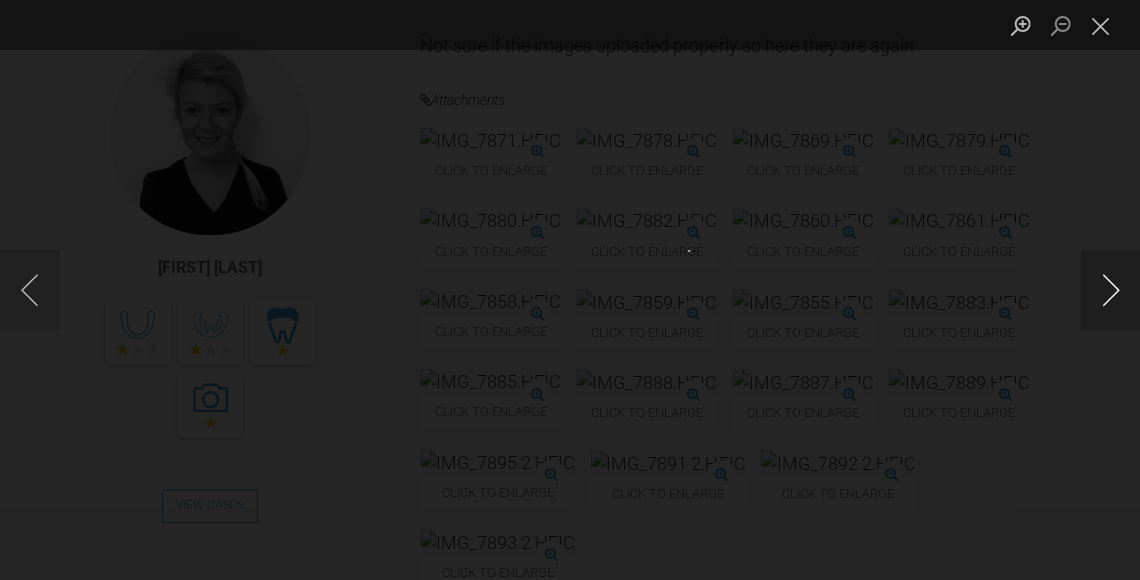 click at bounding box center [1110, 290] 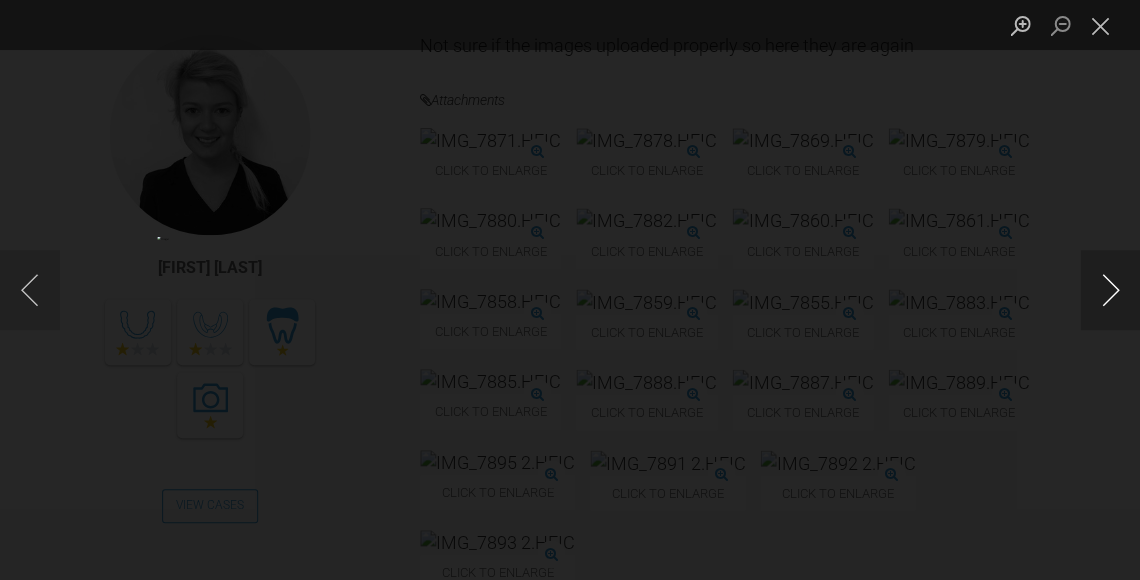 click at bounding box center [1110, 290] 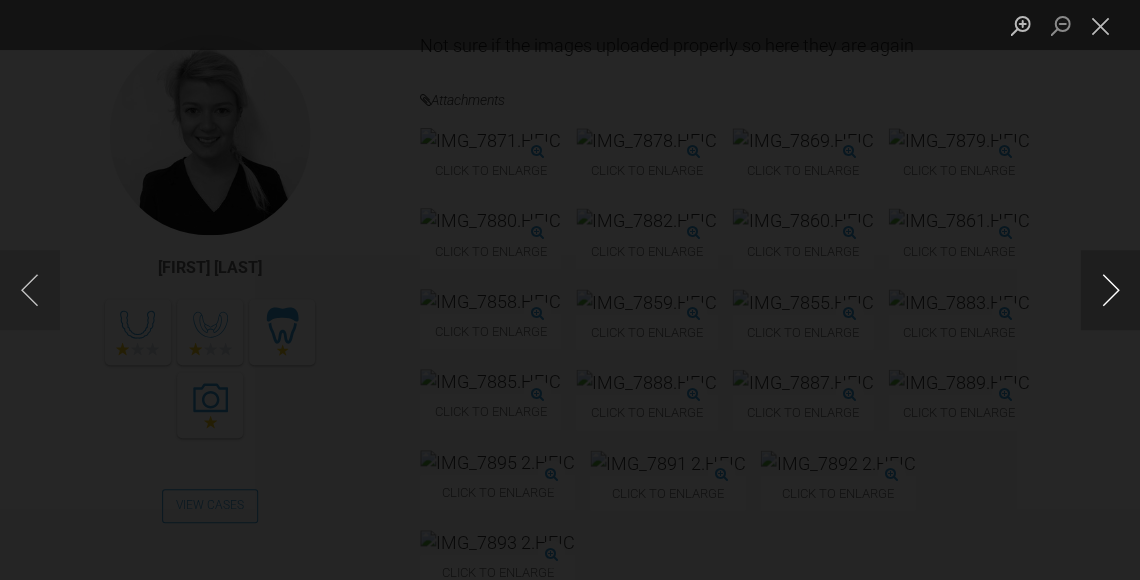 click at bounding box center (1110, 290) 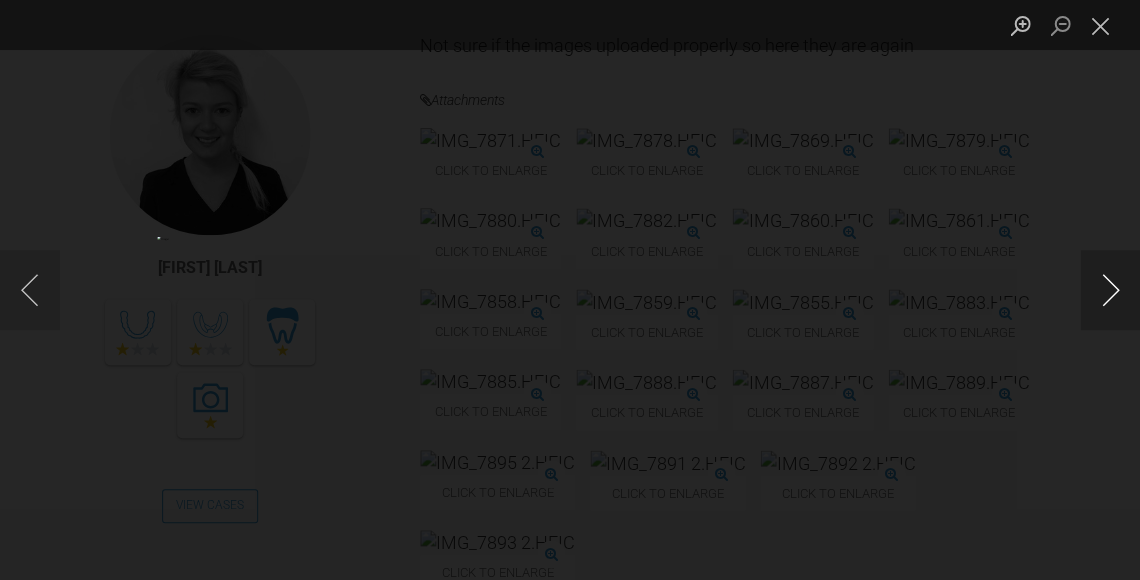 click at bounding box center [1110, 290] 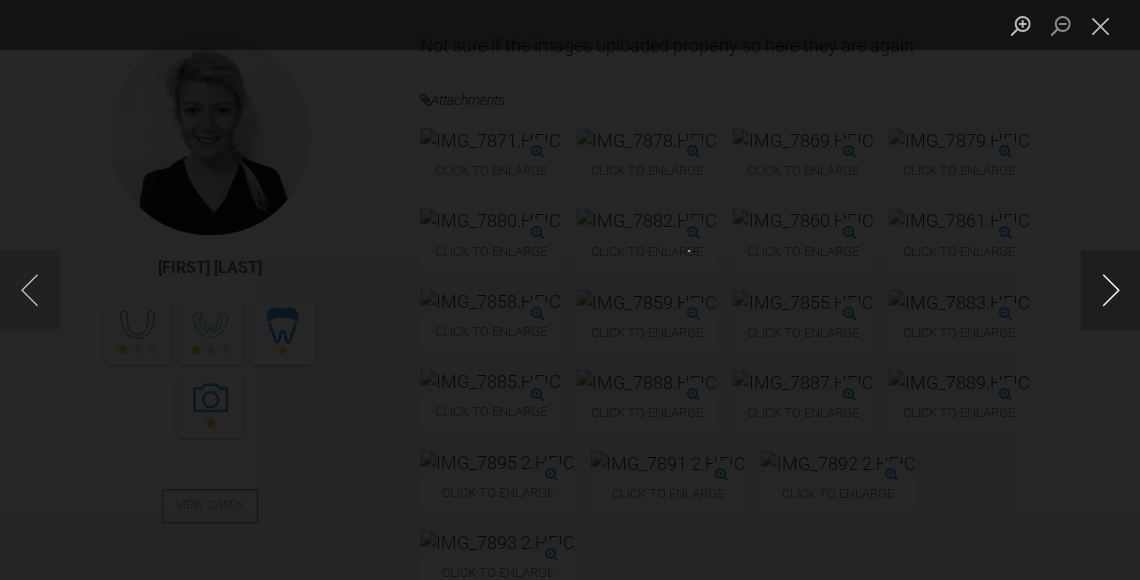 click at bounding box center (1110, 290) 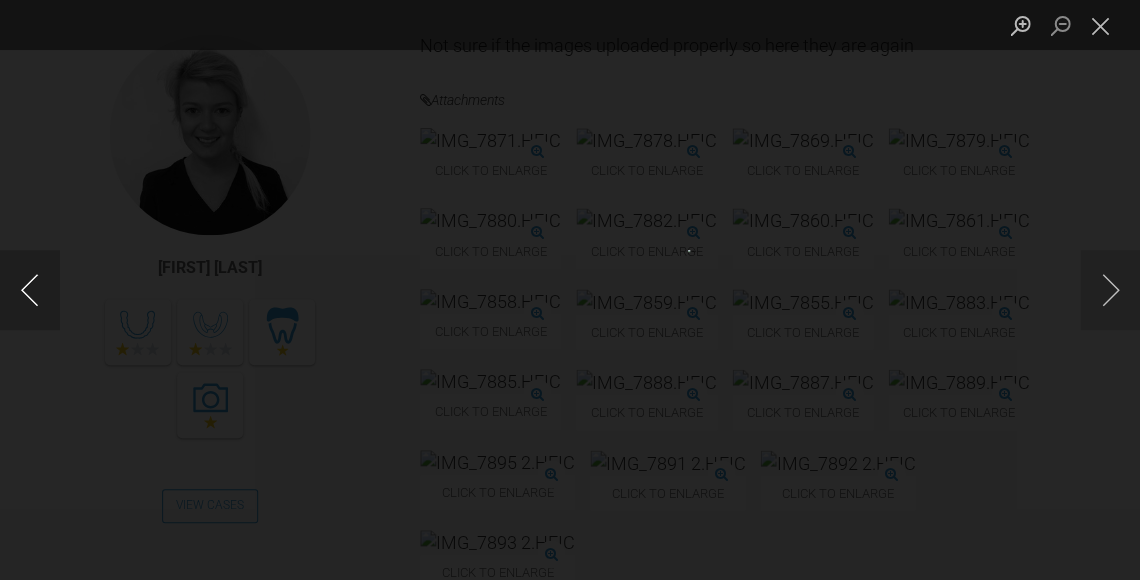 click at bounding box center (30, 290) 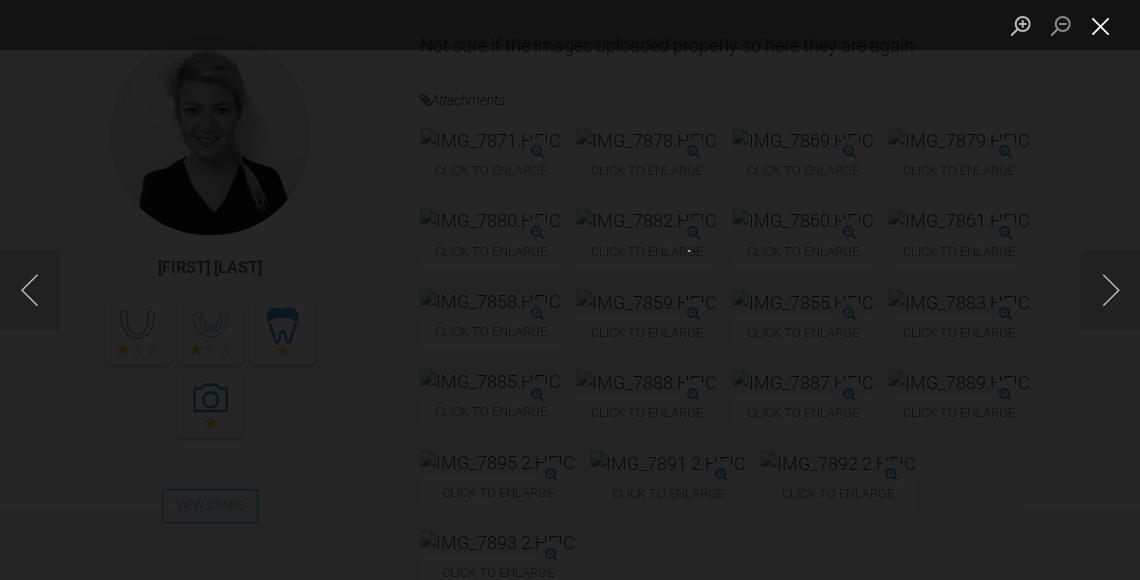click at bounding box center (1100, 25) 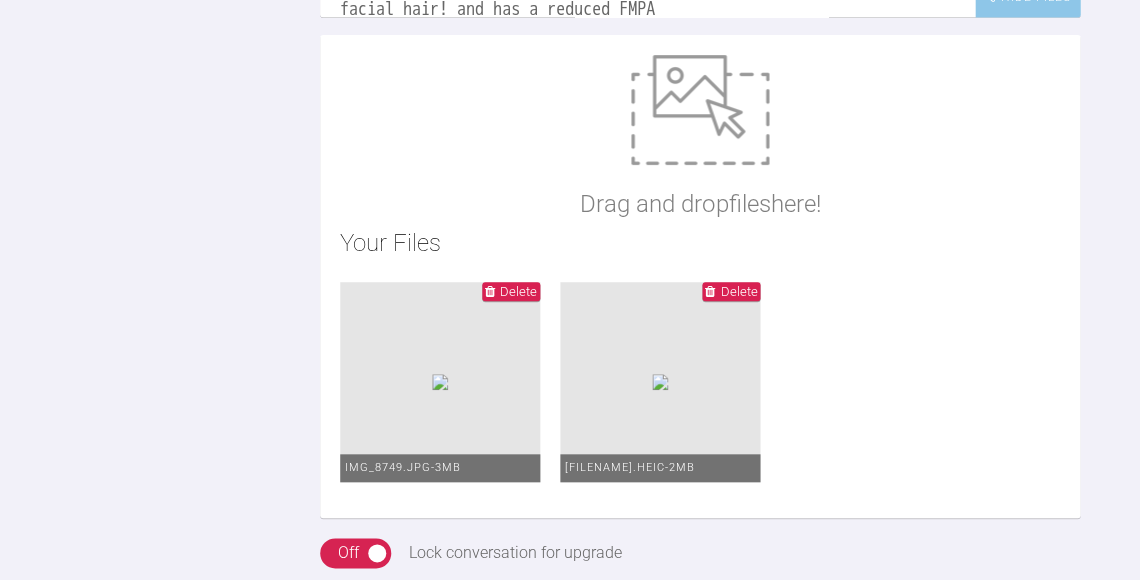 scroll, scrollTop: 4632, scrollLeft: 0, axis: vertical 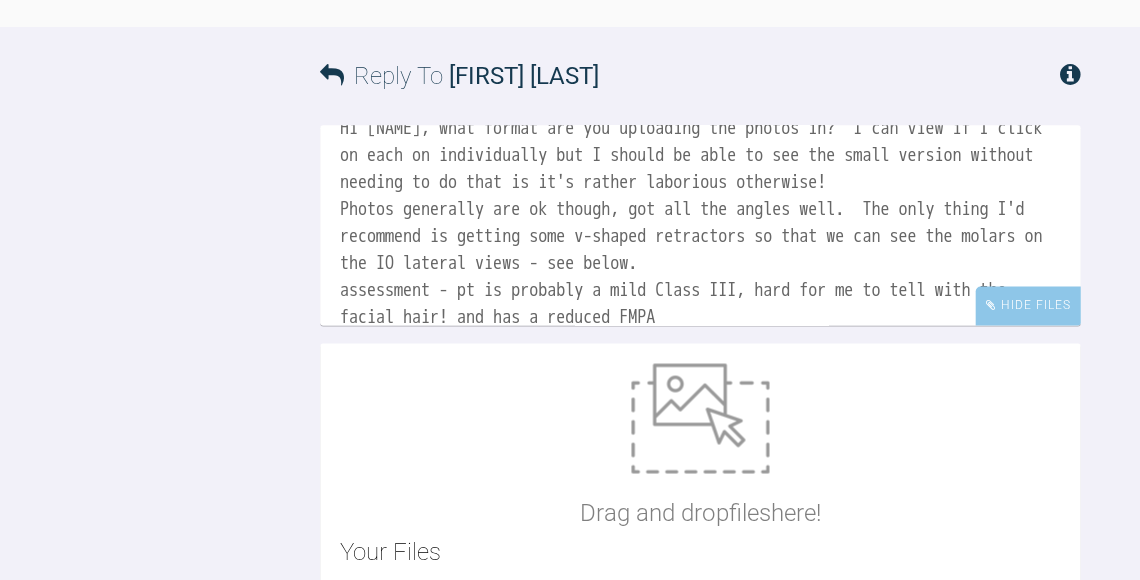 click on "Hi Sarah, what format are you uploading the photos in?  I can view if I click on each on individually but I should be able to see the small version without needing to do that is it's rather laborious otherwise!
Photos generally are ok though, got all the angles well.  The only thing I'd recommend is getting some v-shaped retractors so that we can see the molars on the IO lateral views - see below.
assessment - pt is probably a mild Class III, hard for me to tell with the facial hair! and has a reduced FMPA" at bounding box center (700, 225) 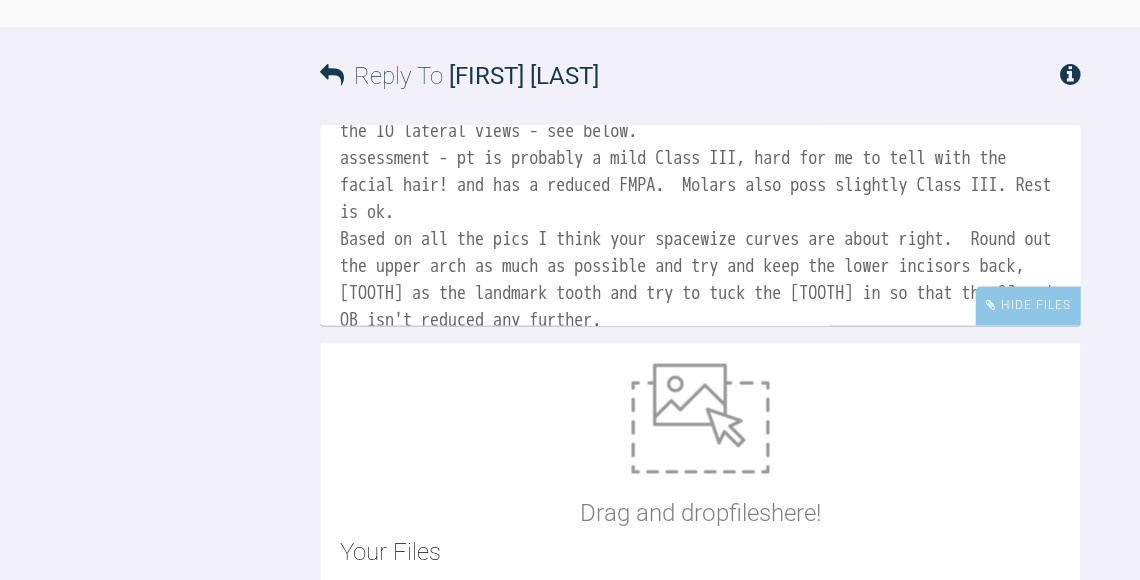 scroll, scrollTop: 188, scrollLeft: 0, axis: vertical 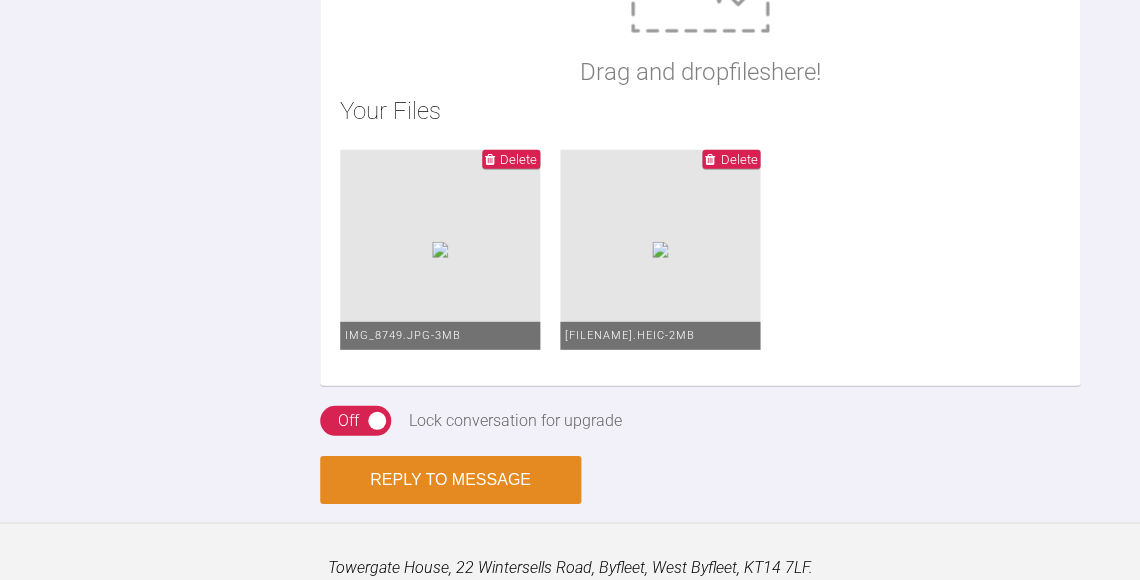 type on "Hi Sarah, what format are you uploading the photos in?  I can view if I click on each on individually but I should be able to see the small version without needing to do that is it's rather laborious otherwise!
Photos generally are ok though, got all the angles well.  The only thing I'd recommend is getting some v-shaped retractors so that we can see the molars on the IO lateral views - see below.
assessment - pt is probably a mild Class III, hard for me to tell with the facial hair! and has a reduced FMPA.  Molars also poss slightly Class III. Rest is ok.
Based on all the pics I think your spacewize curves are about right.  Round out the upper arch as much as possible and try and keep the lower incisors back, LR1 as the landmark tooth and try to tuck the LR3 in so that the OJ and OB isn't reduced any further.
Happy for you to send off to the lab for Archwize.  Let me know if you'd like me to review it.
BW
kelly" 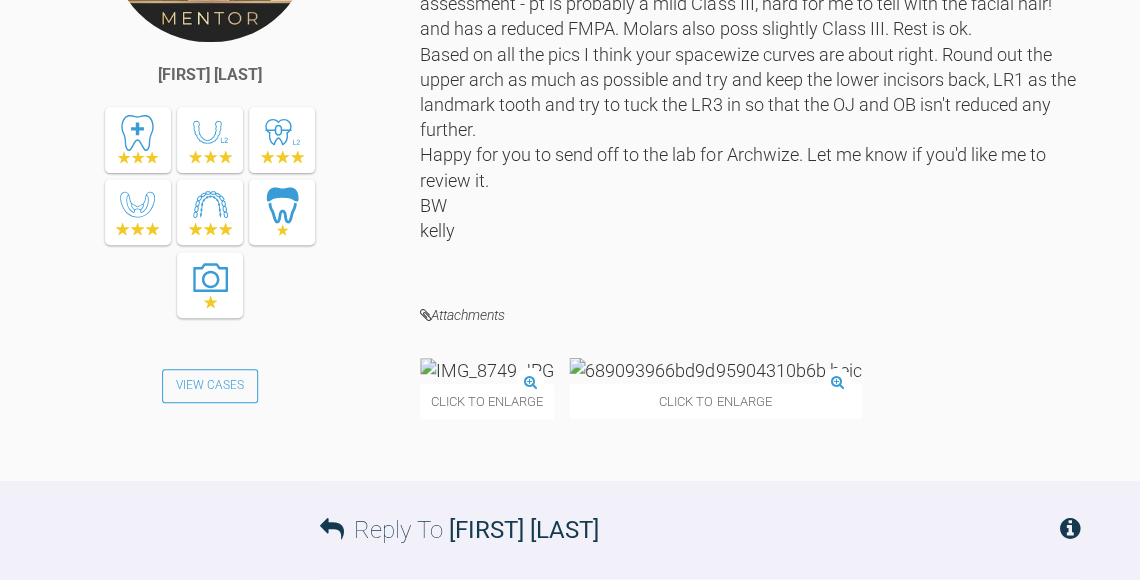 scroll, scrollTop: 5014, scrollLeft: 0, axis: vertical 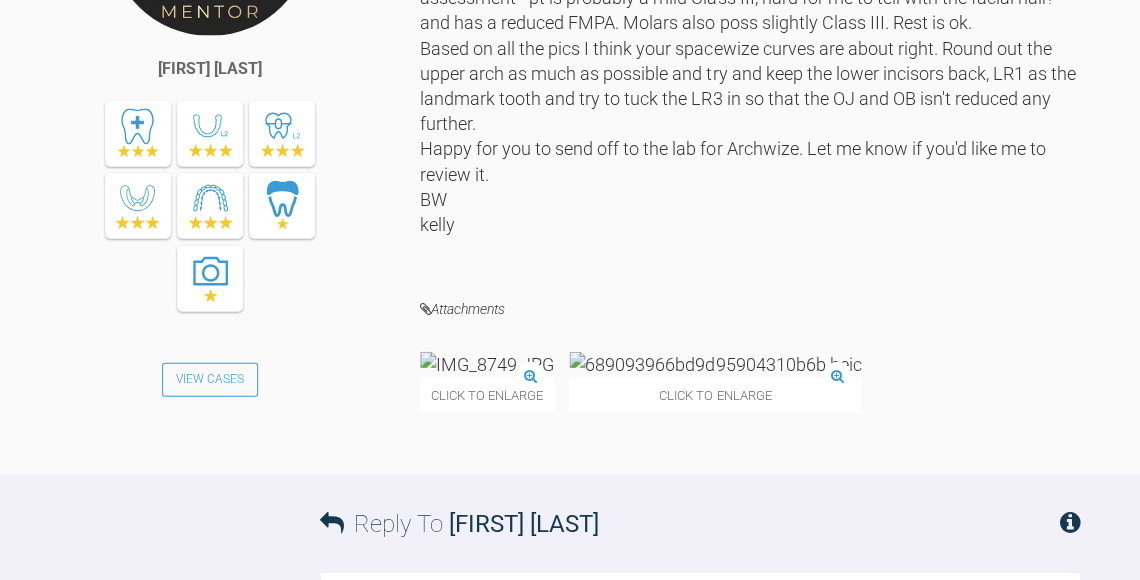 click at bounding box center [700, 673] 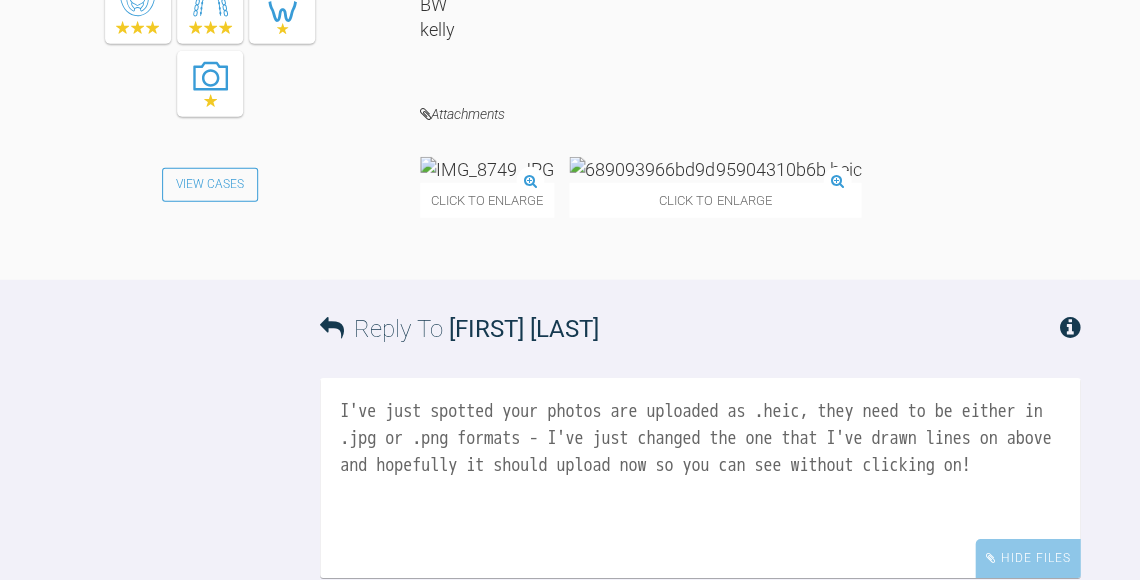 scroll, scrollTop: 5212, scrollLeft: 0, axis: vertical 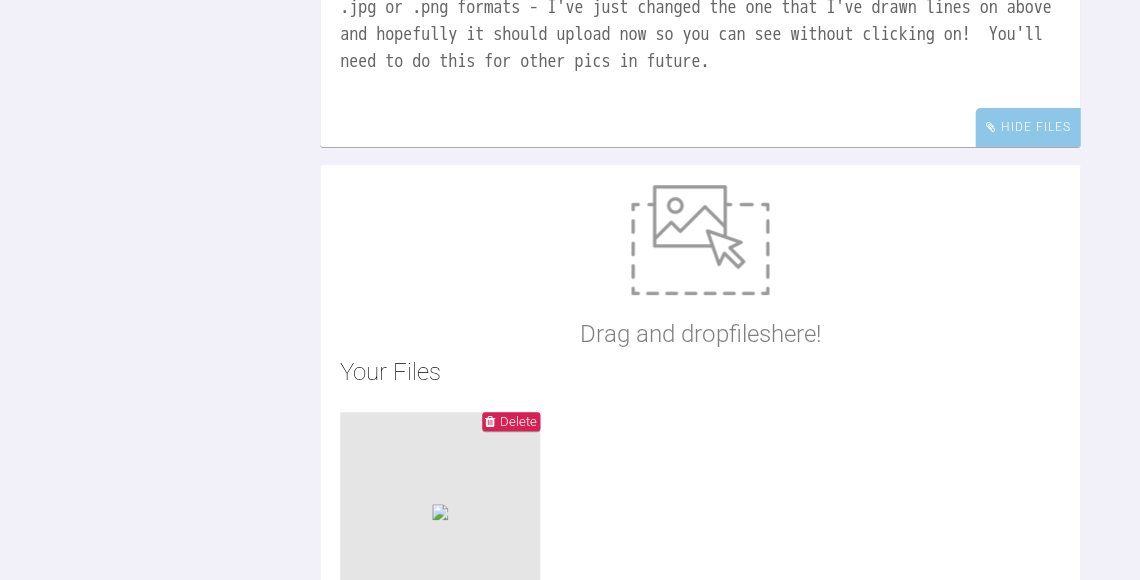 type on "I've just spotted your photos are uploaded as .heic, they need to be either in .jpg or .png formats - I've just changed the one that I've drawn lines on above and hopefully it should upload now so you can see without clicking on!  You'll need to do this for other pics in future." 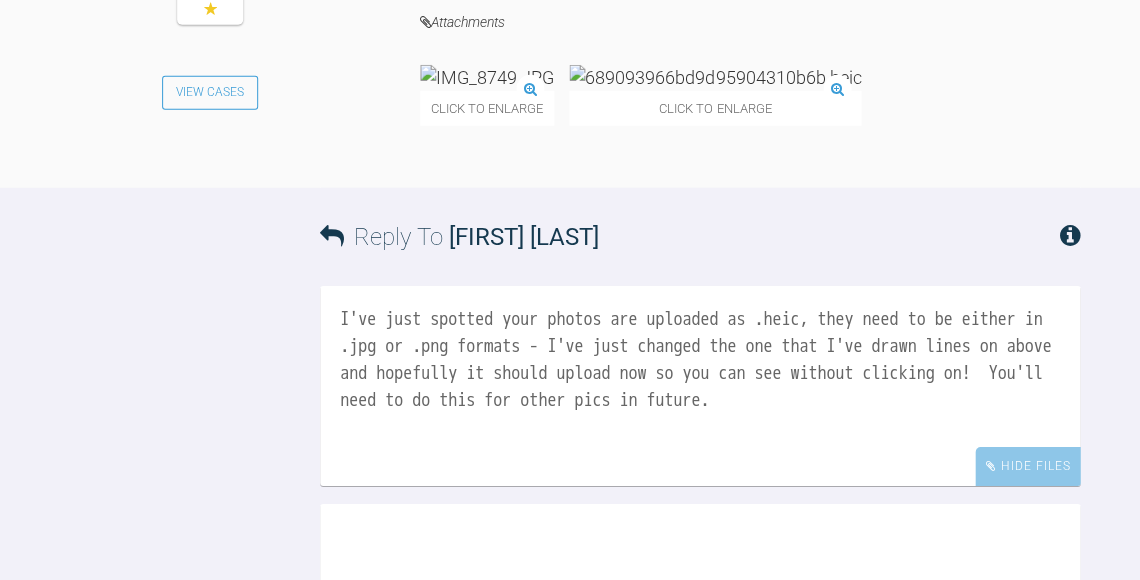 scroll, scrollTop: 5383, scrollLeft: 0, axis: vertical 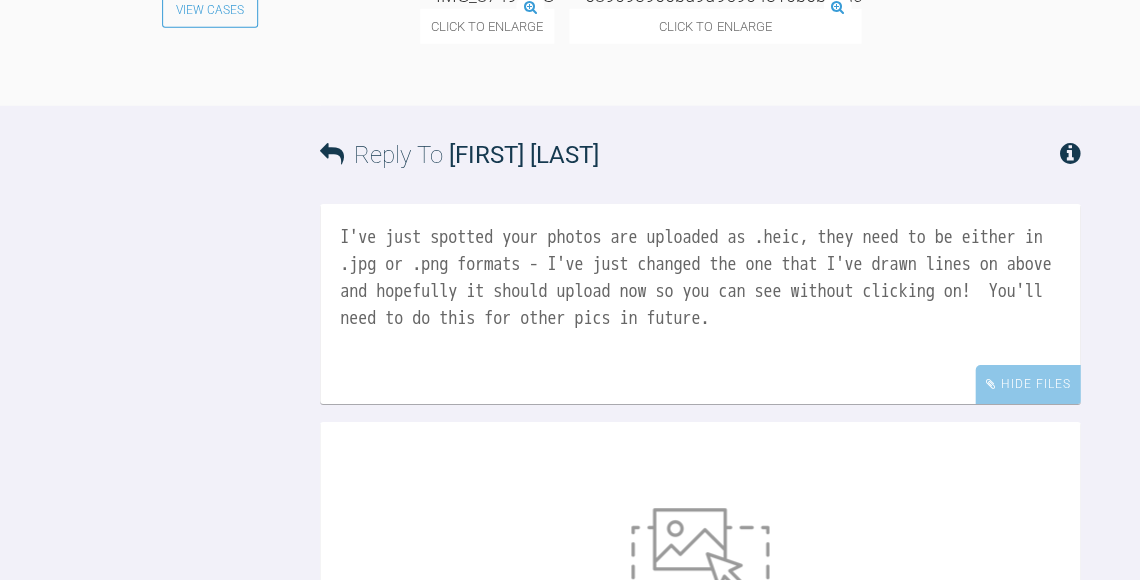 drag, startPoint x: 1053, startPoint y: 209, endPoint x: 203, endPoint y: 103, distance: 856.5839 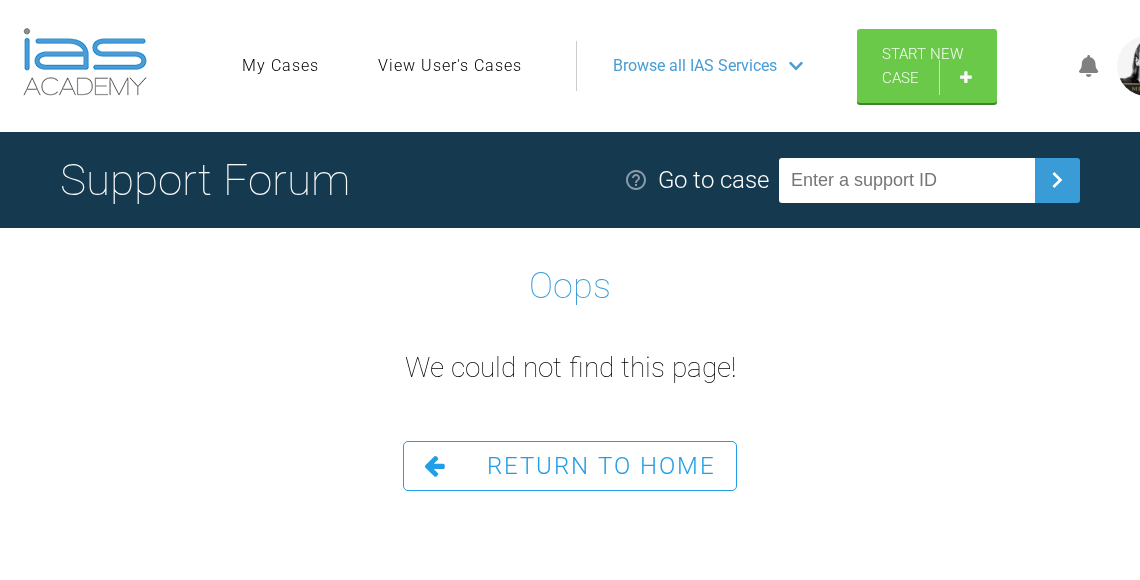 scroll, scrollTop: 0, scrollLeft: 0, axis: both 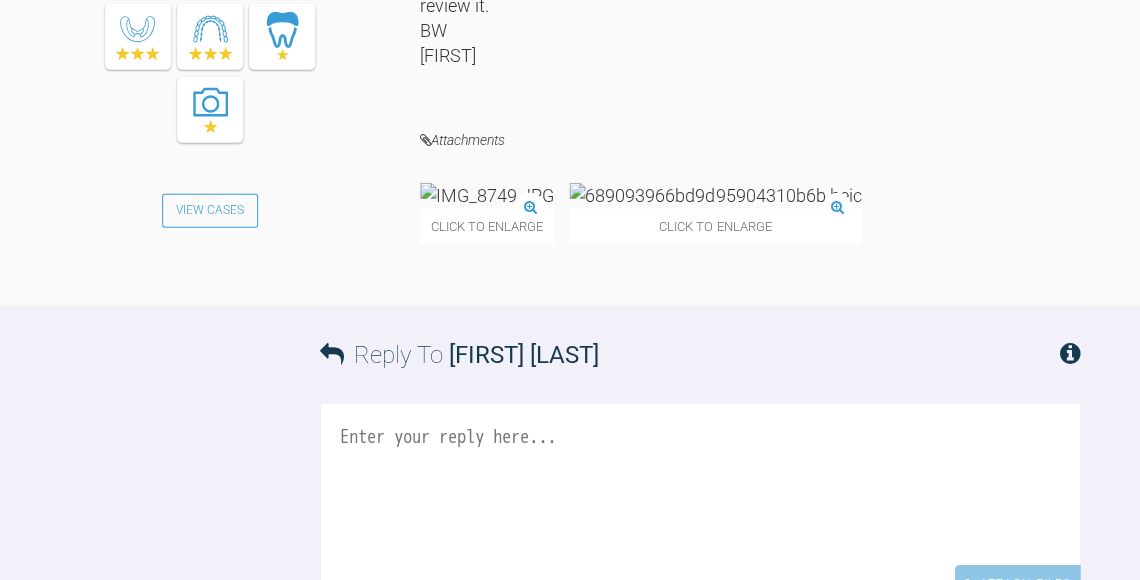 click at bounding box center [700, 504] 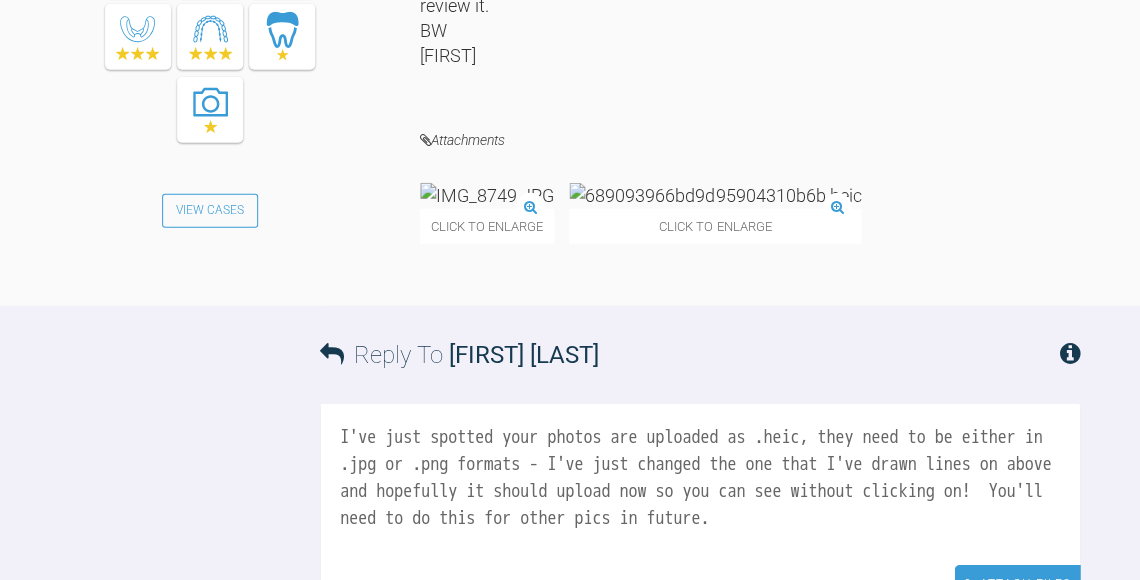 type on "I've just spotted your photos are uploaded as .heic, they need to be either in .jpg or .png formats - I've just changed the one that I've drawn lines on above and hopefully it should upload now so you can see without clicking on!  You'll need to do this for other pics in future." 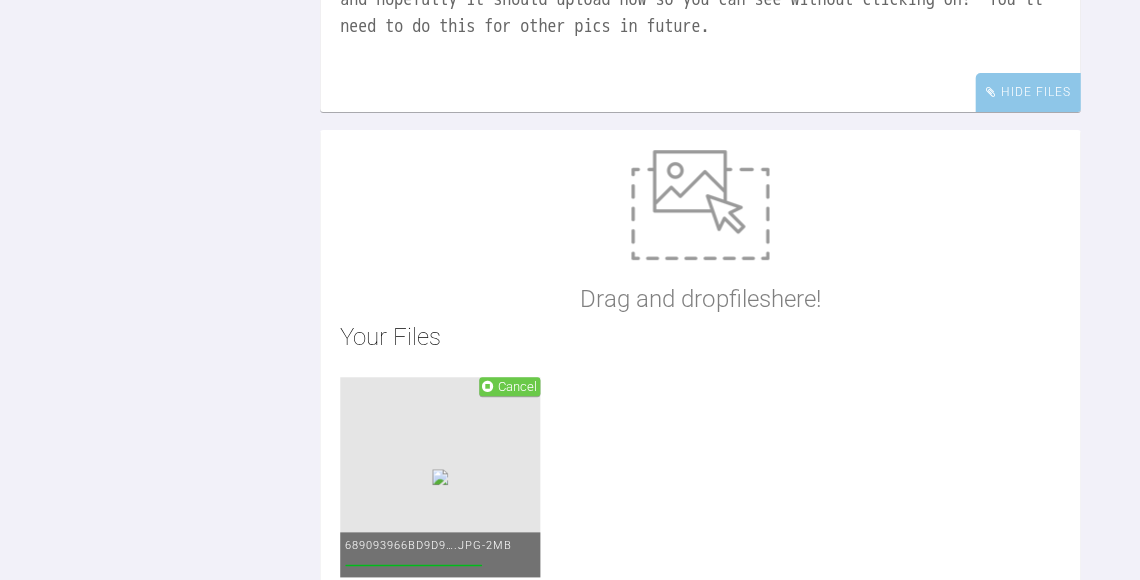 scroll, scrollTop: 5677, scrollLeft: 0, axis: vertical 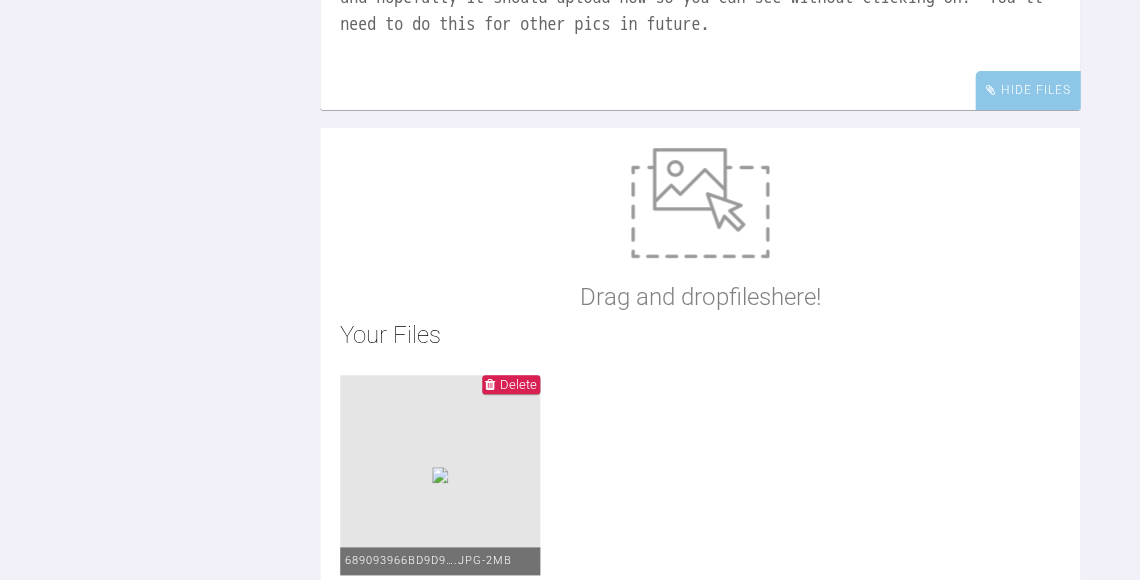 click on "Delete" at bounding box center (518, 384) 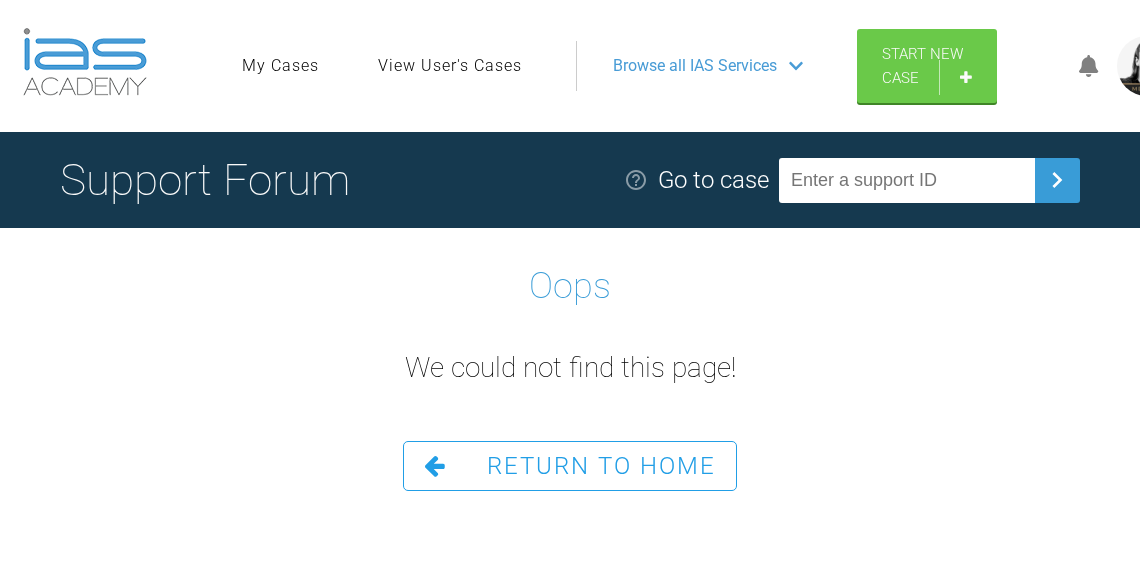 scroll, scrollTop: 0, scrollLeft: 0, axis: both 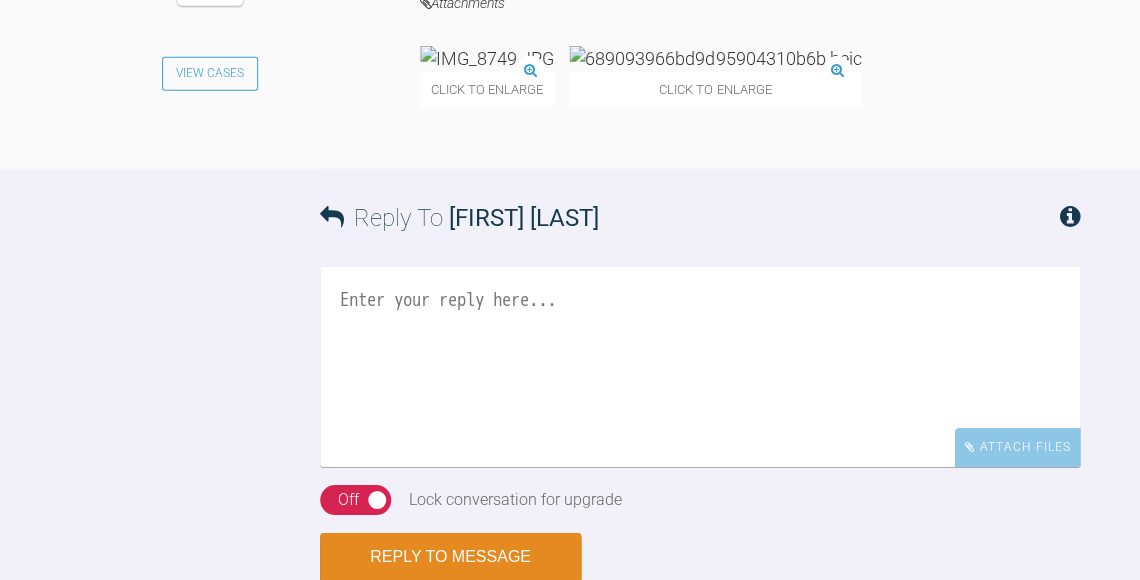 click at bounding box center (700, 367) 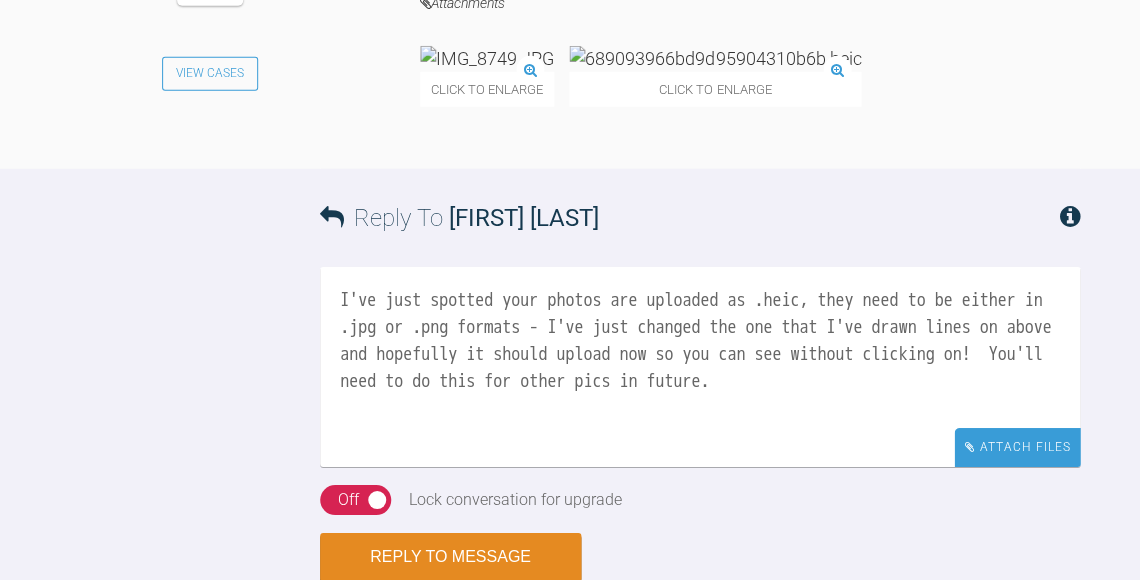 type on "I've just spotted your photos are uploaded as .heic, they need to be either in .jpg or .png formats - I've just changed the one that I've drawn lines on above and hopefully it should upload now so you can see without clicking on!  You'll need to do this for other pics in future." 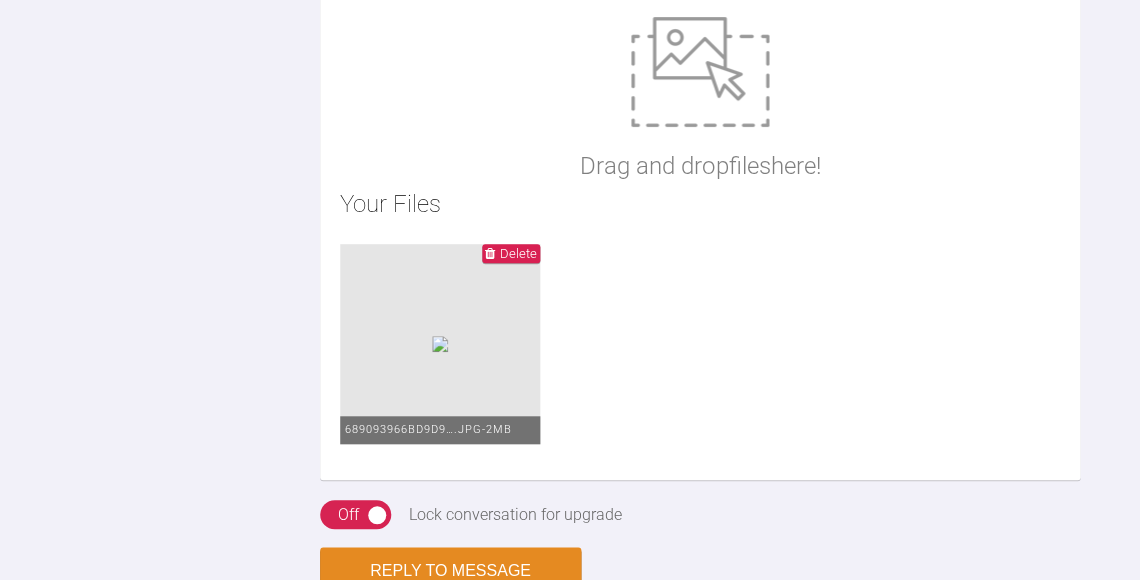 scroll, scrollTop: 5809, scrollLeft: 0, axis: vertical 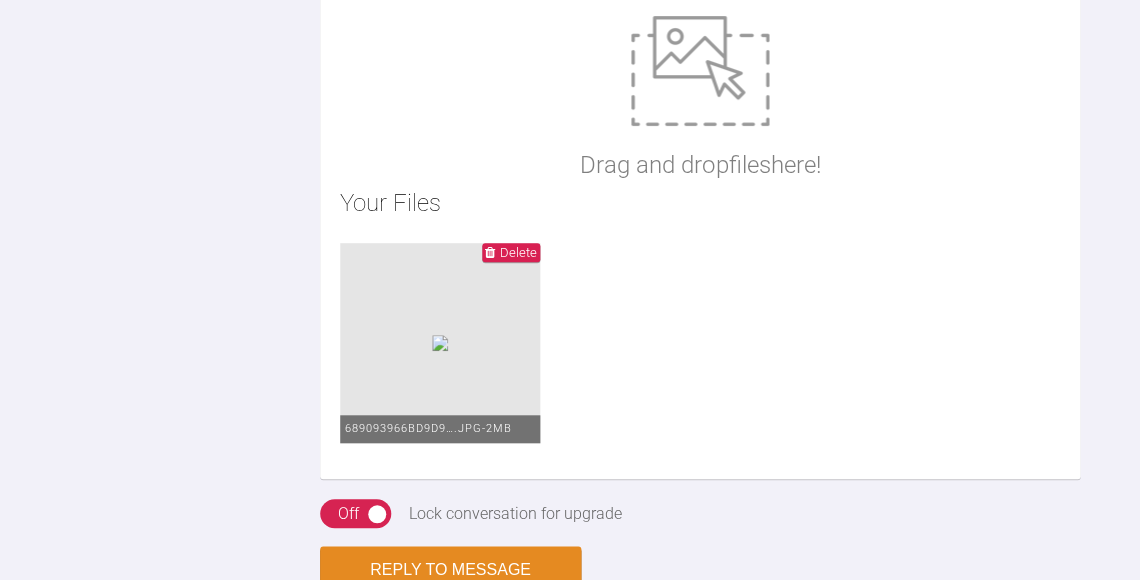 click on "Delete 689093966bd9d9….jpg  -  2MB" at bounding box center (700, 351) 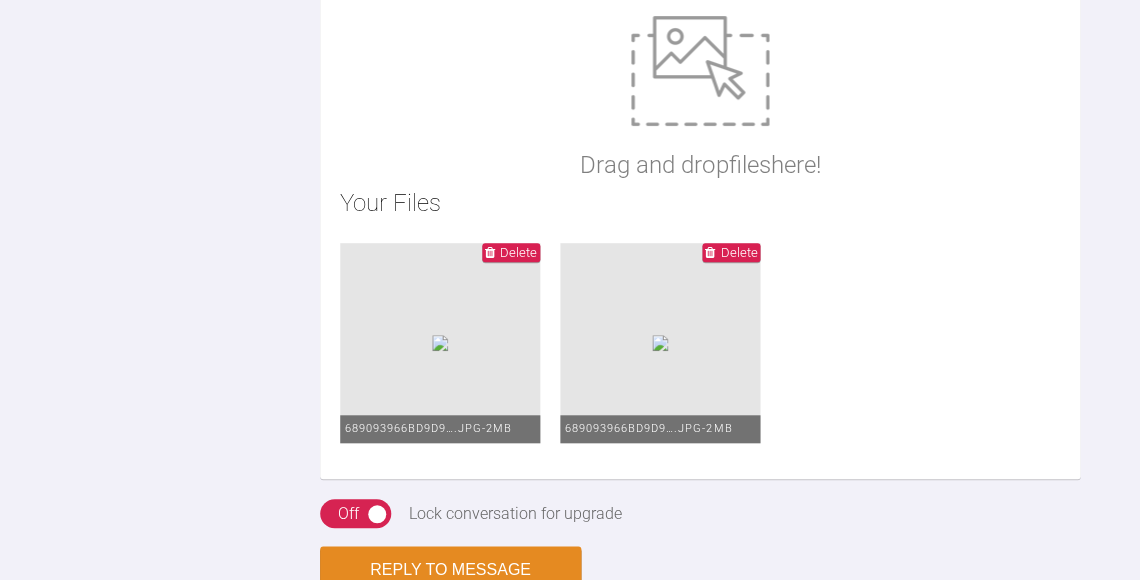 click on "Delete" at bounding box center (511, 252) 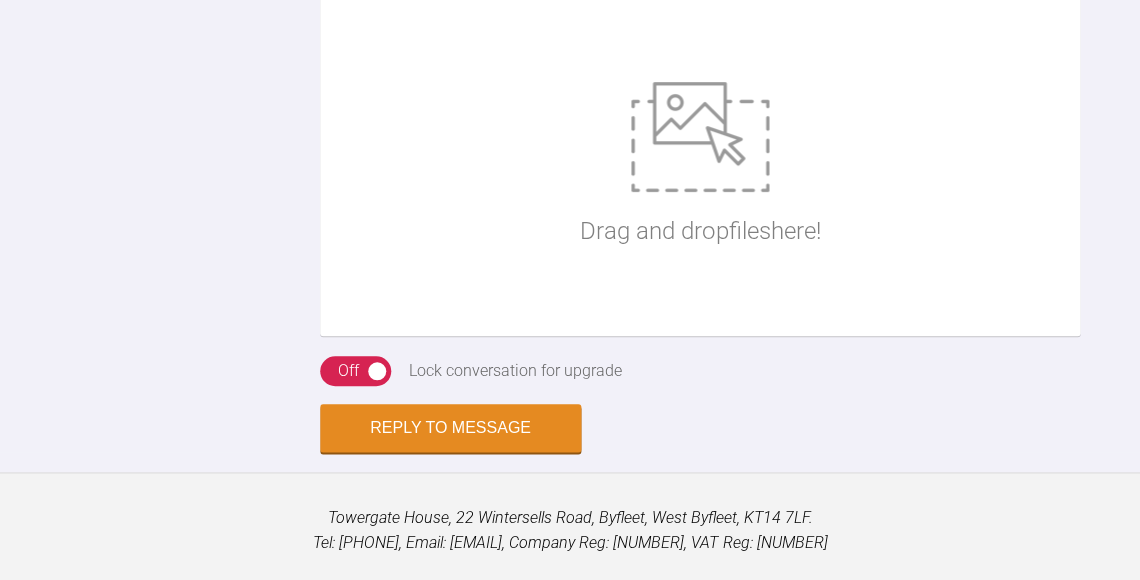 scroll, scrollTop: 5800, scrollLeft: 0, axis: vertical 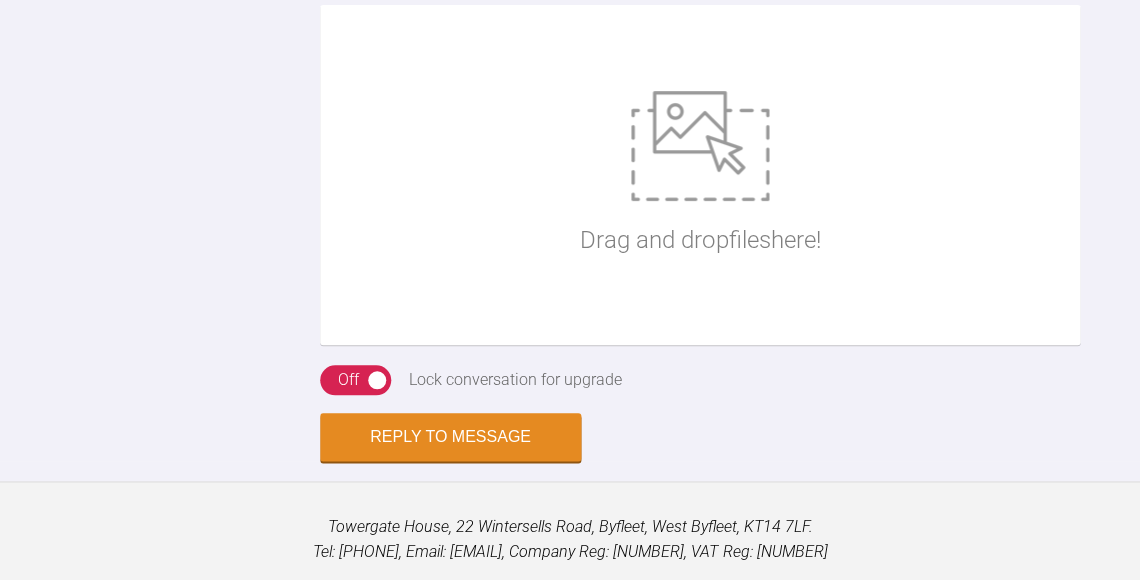 click at bounding box center (700, 146) 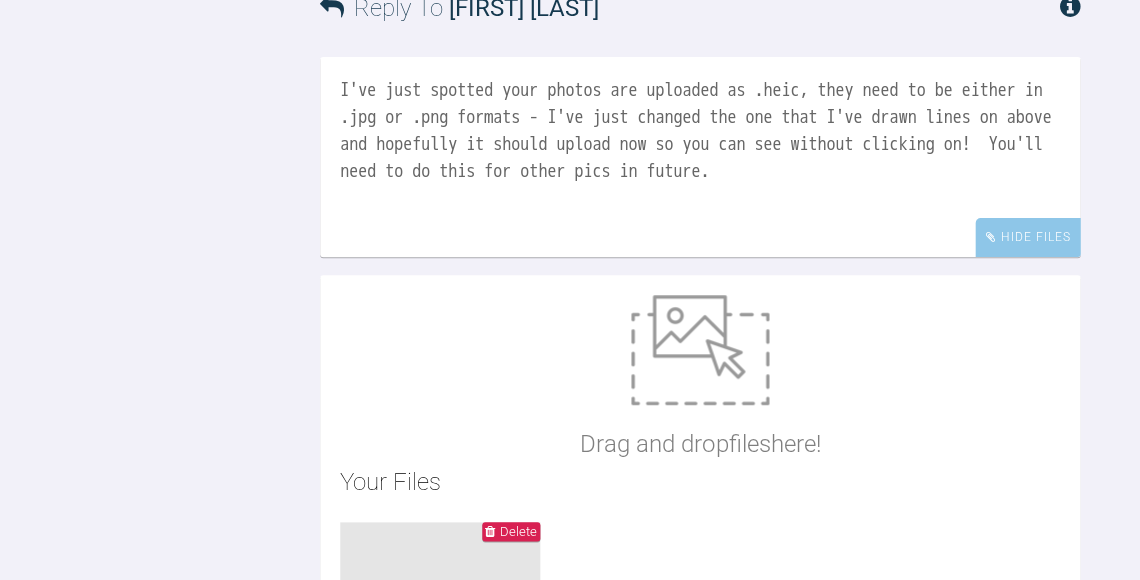 scroll, scrollTop: 5504, scrollLeft: 0, axis: vertical 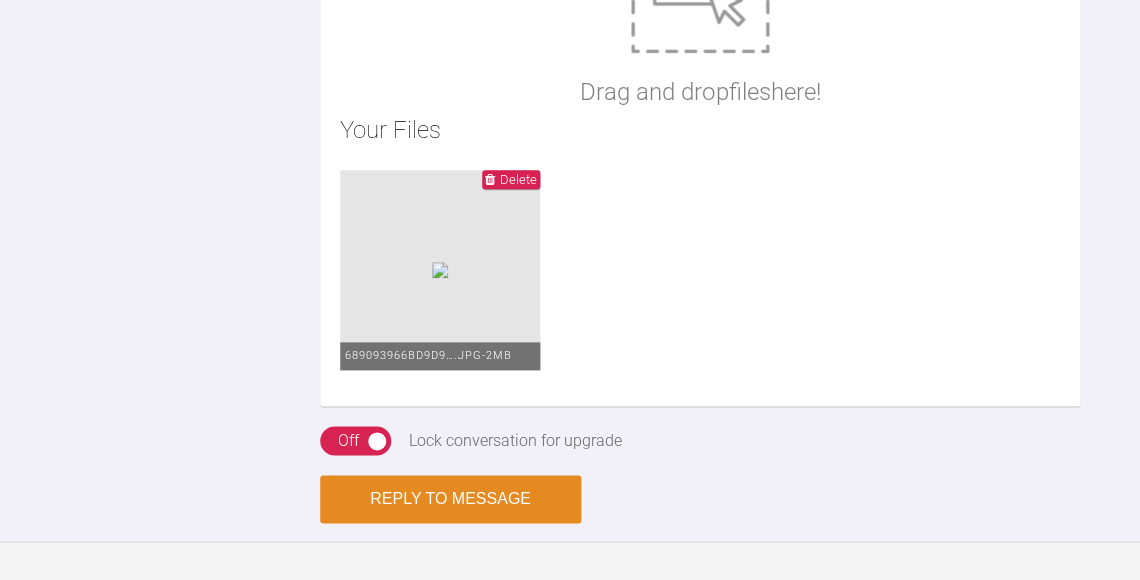 click on "Reply to Message" at bounding box center [450, 499] 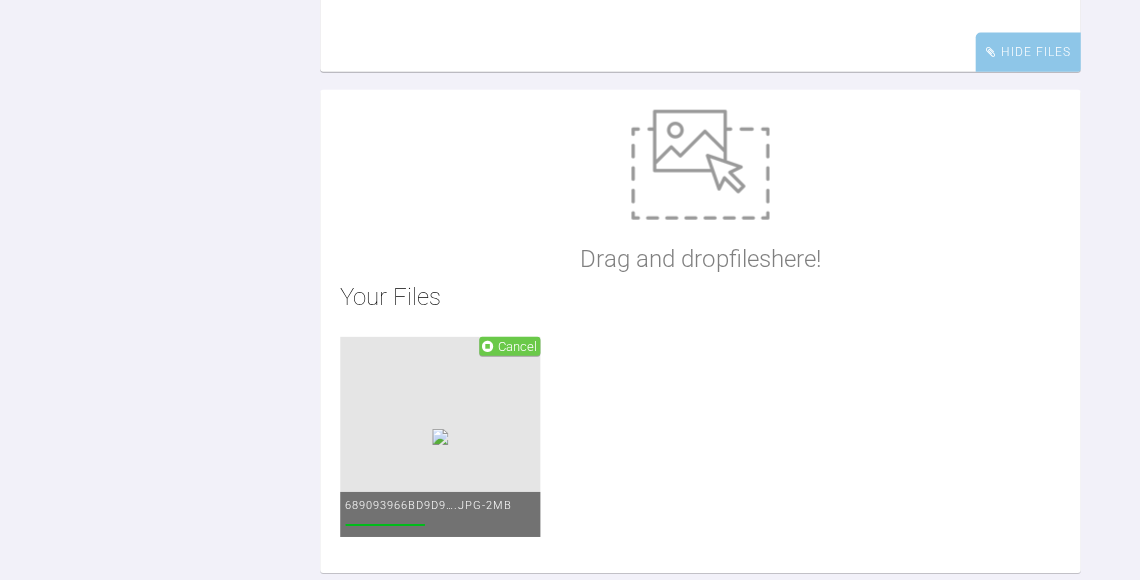 scroll, scrollTop: 6596, scrollLeft: 0, axis: vertical 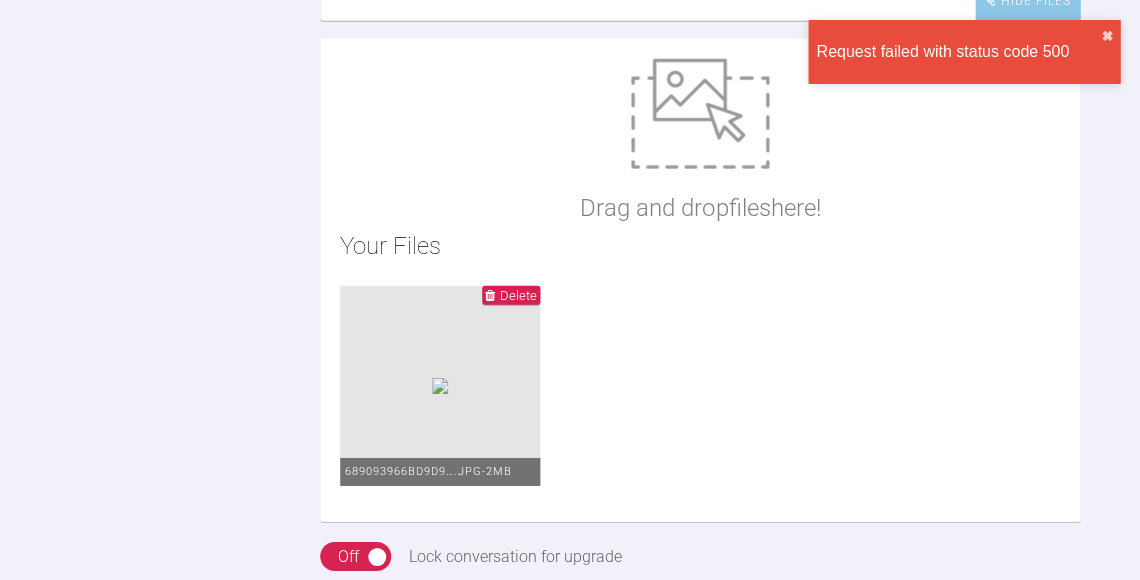 click on "Delete" at bounding box center [518, 295] 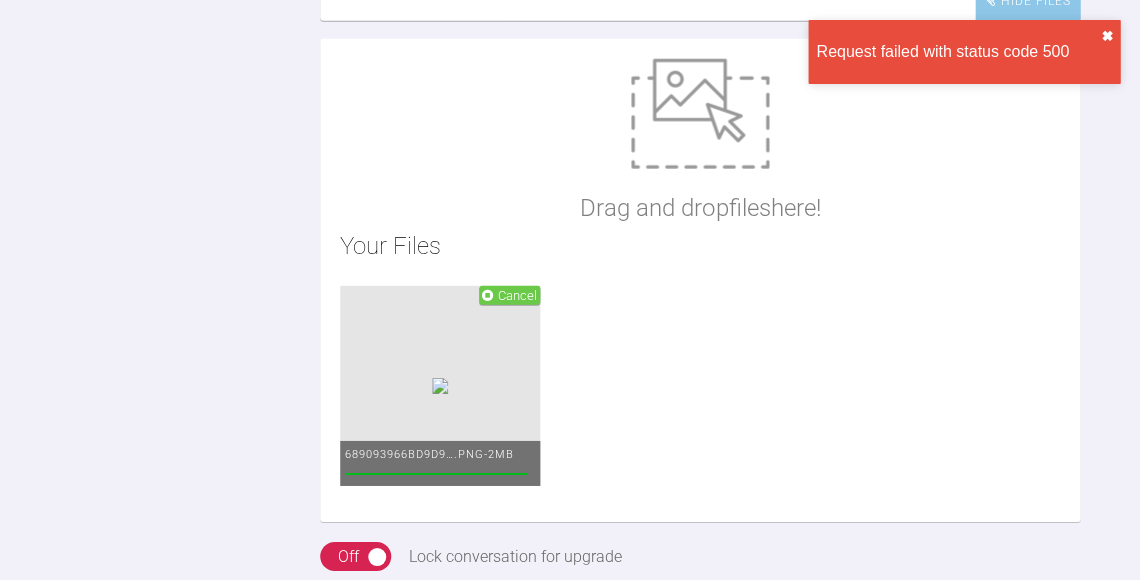 click on "✖" at bounding box center (1106, 36) 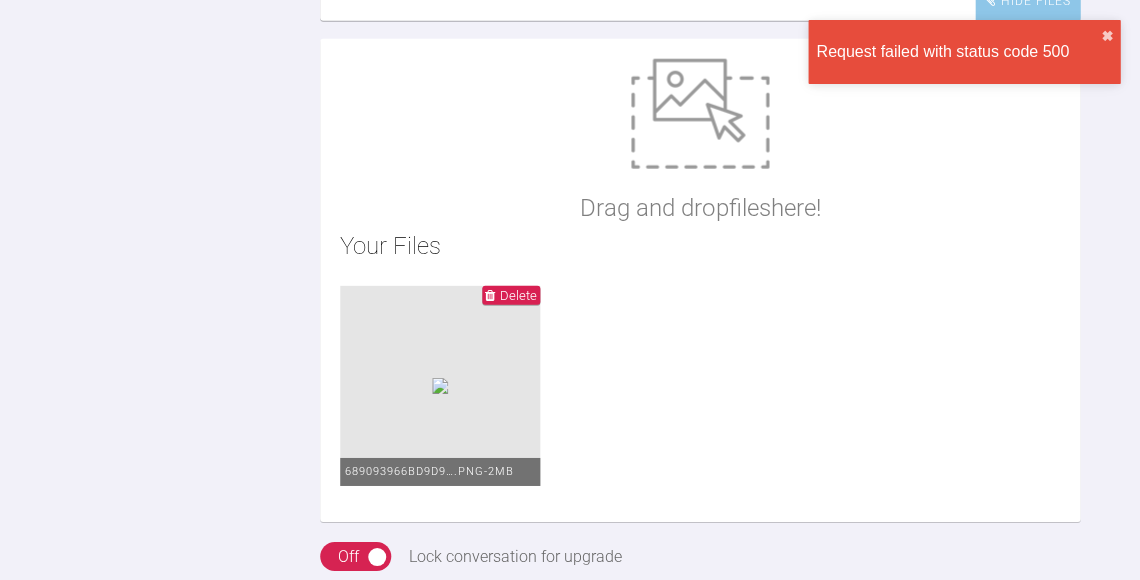 click on "Delete" at bounding box center (518, 295) 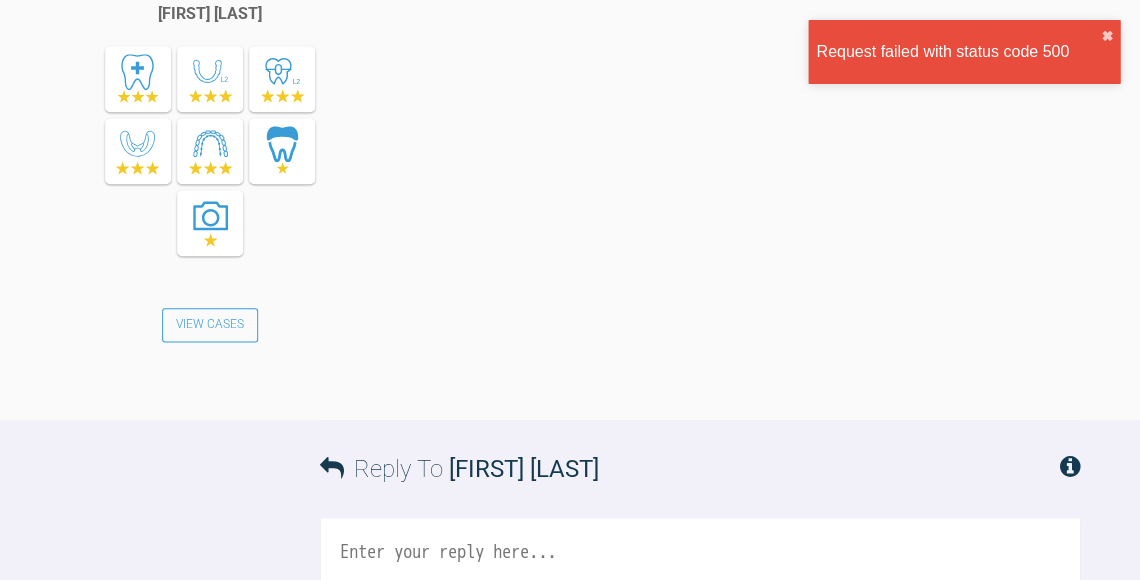 scroll, scrollTop: 5913, scrollLeft: 0, axis: vertical 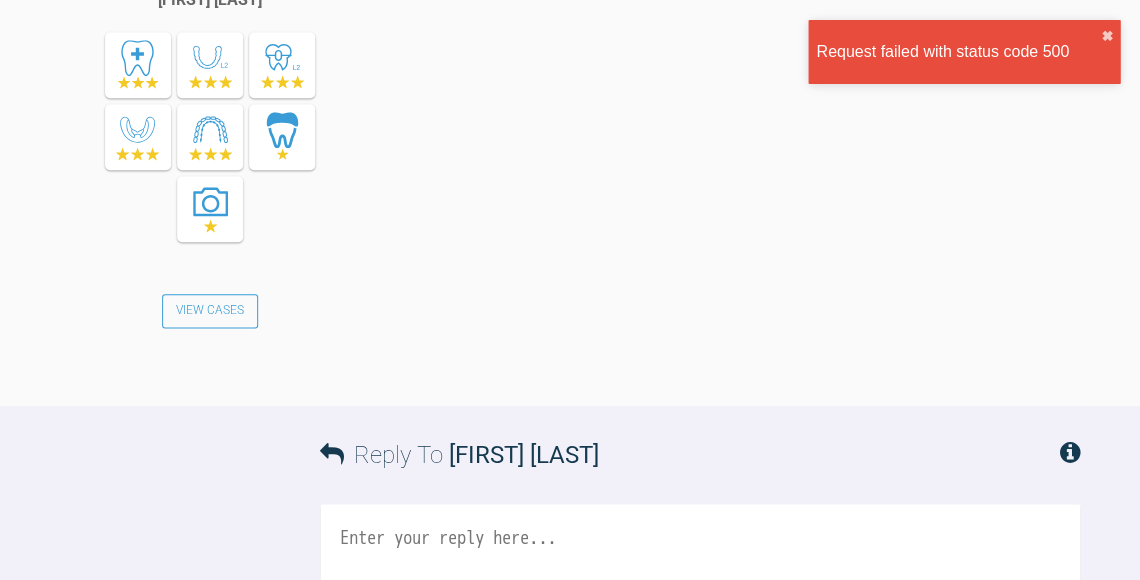 click at bounding box center [700, 604] 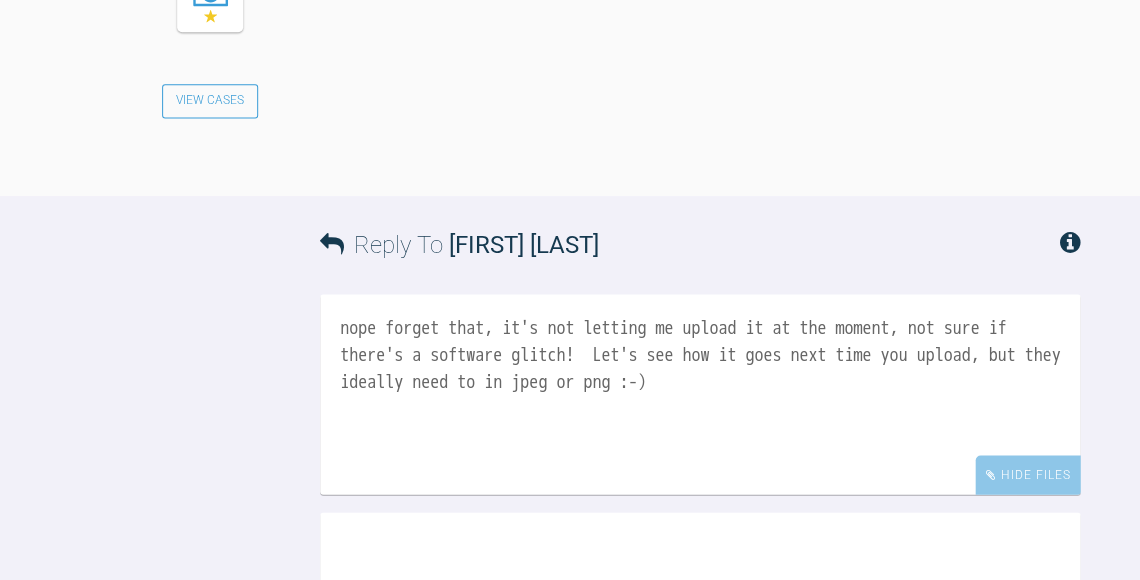 scroll, scrollTop: 6158, scrollLeft: 0, axis: vertical 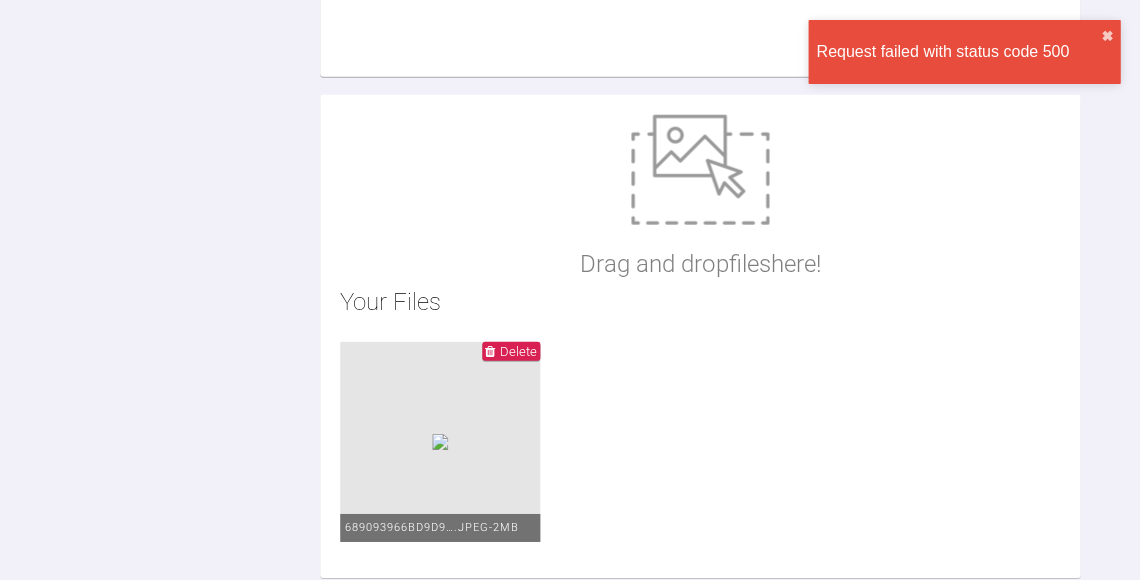 type on "nope forget that, it's not letting me upload it at the moment, not sure if there's a software glitch!  Let's see how it goes next time you upload, but they ideally need to in jpeg or png :-)" 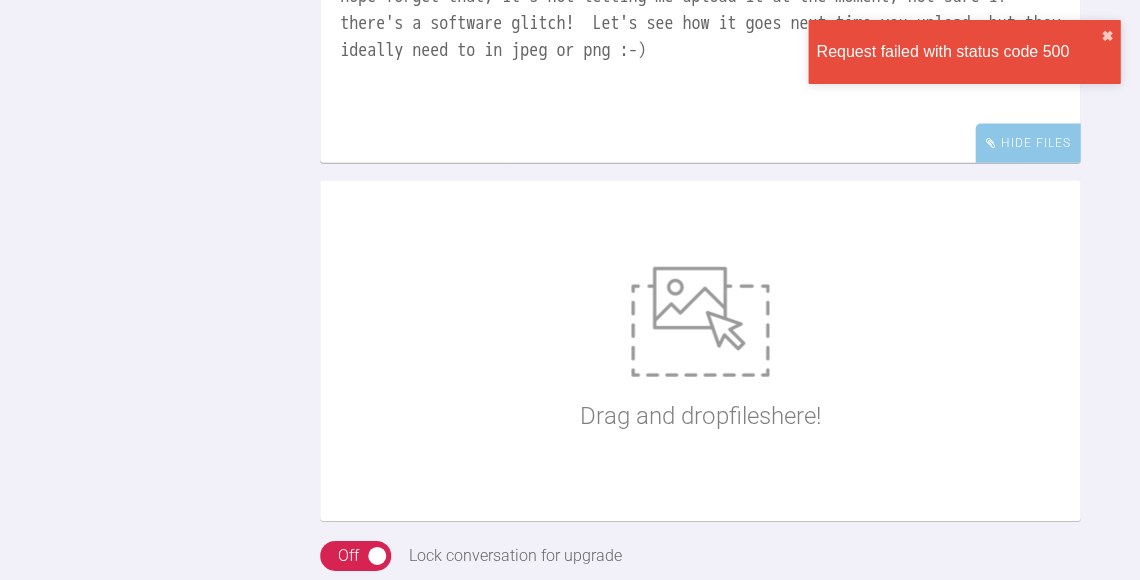 scroll, scrollTop: 6462, scrollLeft: 0, axis: vertical 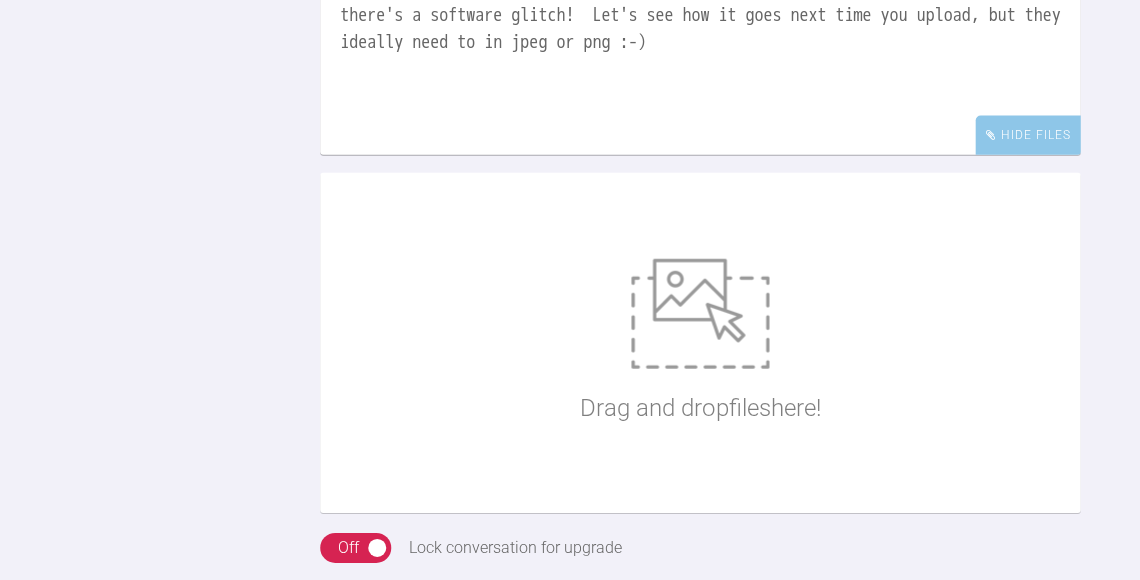 click on "Reply to Message" at bounding box center (450, 607) 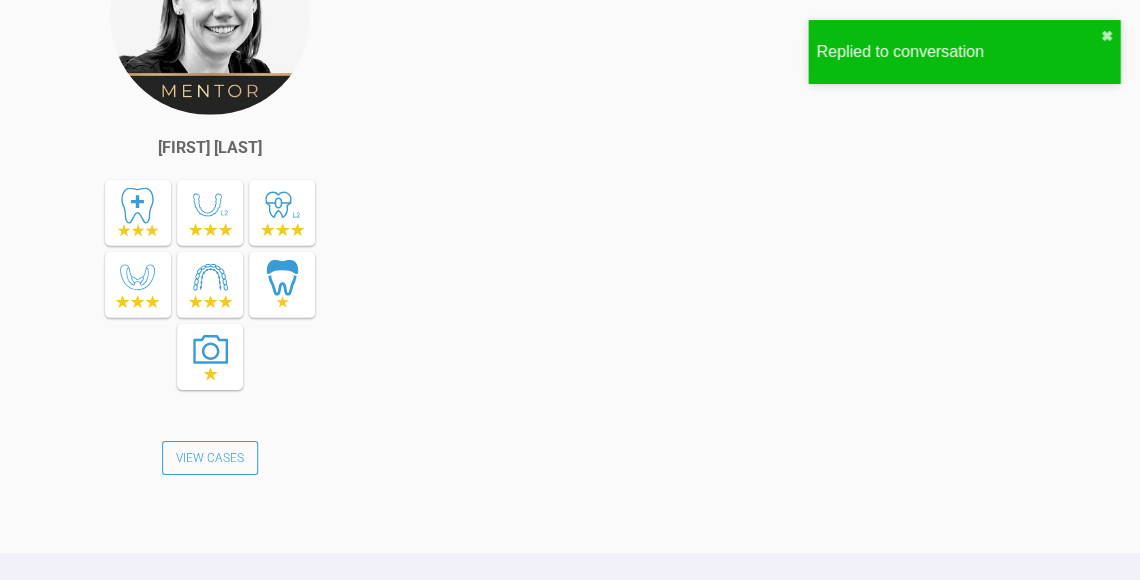 click on "My Cases M Morgan clearsmile aligners  Edit Case Title Support ID  # SFRYYRI0  Copy by  Sarah Deacon on  16th November 2023  at  5:39pm This case is private. (IAS) ClearSmile Aligner  Case Tier 1: Case Suitability Check Revoke Ownership Lock For Upgrade Sarah Deacon View Cases Hi,
Mr Morgan's main concern is his lower incisors being crowded. He doesn't mind any crowding posteriorly but has noticed the lowers moving more over the years. He has never had any orthodontic treatment and is keen to get his front teeth more aligned. Is this case suitable for upper and lower clearsmile aligners to help align canine to canine?
Many thanks,
Sarah  Attachments Click to enlarge Click to enlarge In response to ' M Morgan clearsmile aligners ' by  Sarah Deacon on  17th November 2023  at  2:17pm This case is private. (IAS) ClearSmile Aligner  Case Kelly Toft View Cases In response to ' M Morgan clearsmile aligners ' by  Sarah Deacon on  4th August 2025  at  12:01pm This case is private. (IAS) ClearSmile Aligner  Case  -" at bounding box center (570, -2511) 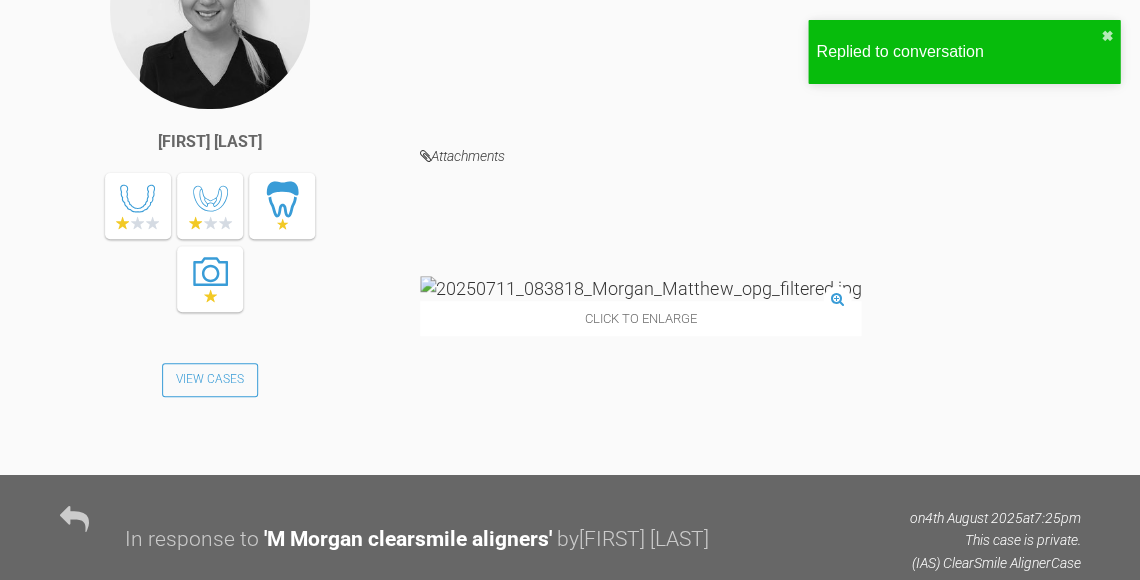 scroll, scrollTop: 4184, scrollLeft: 0, axis: vertical 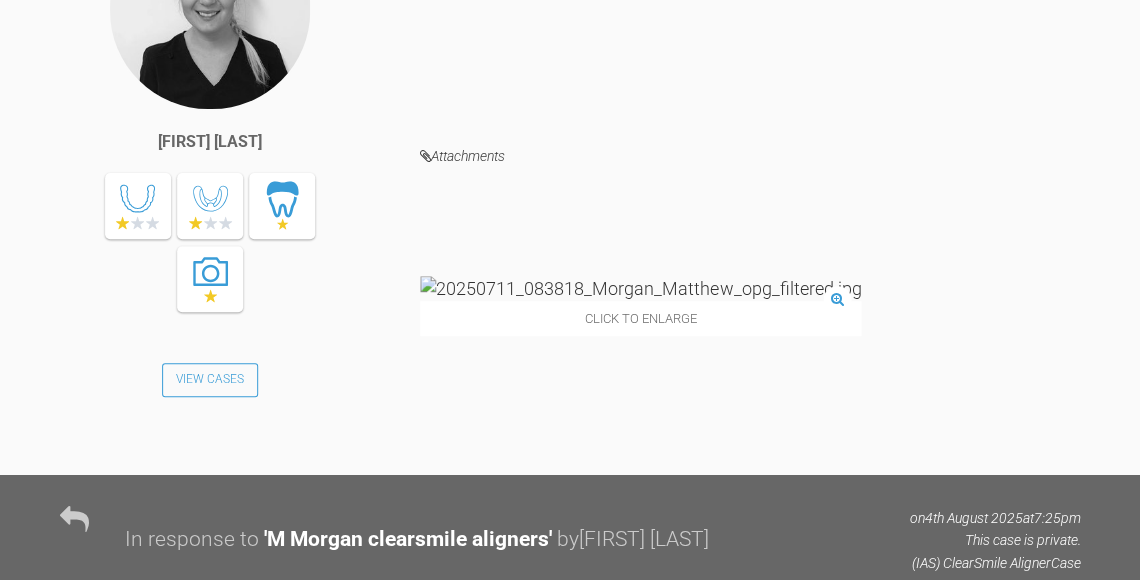 click at bounding box center [640, 288] 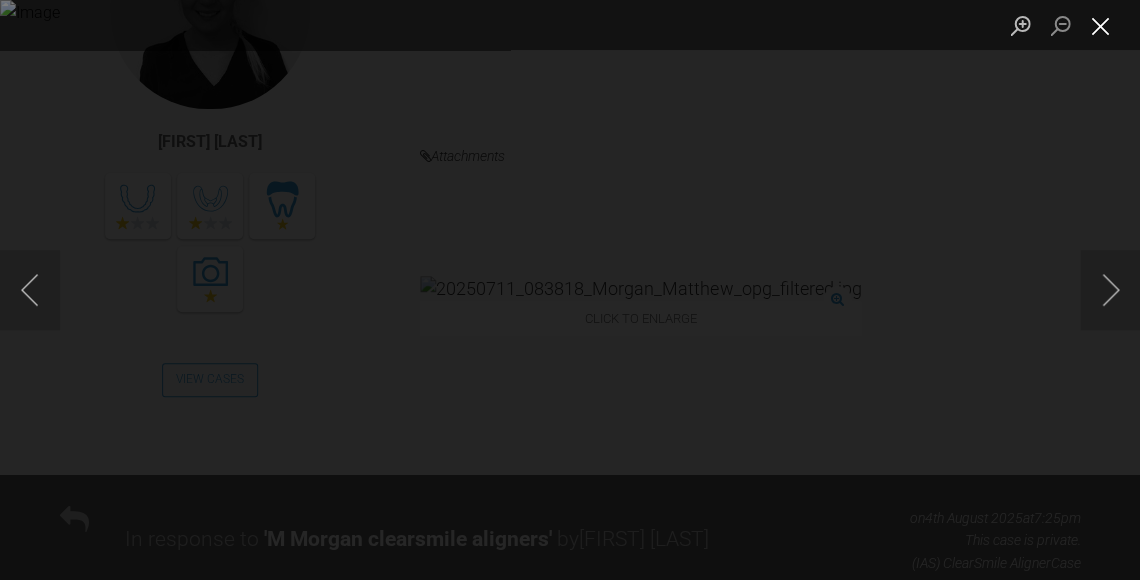 click at bounding box center [1100, 25] 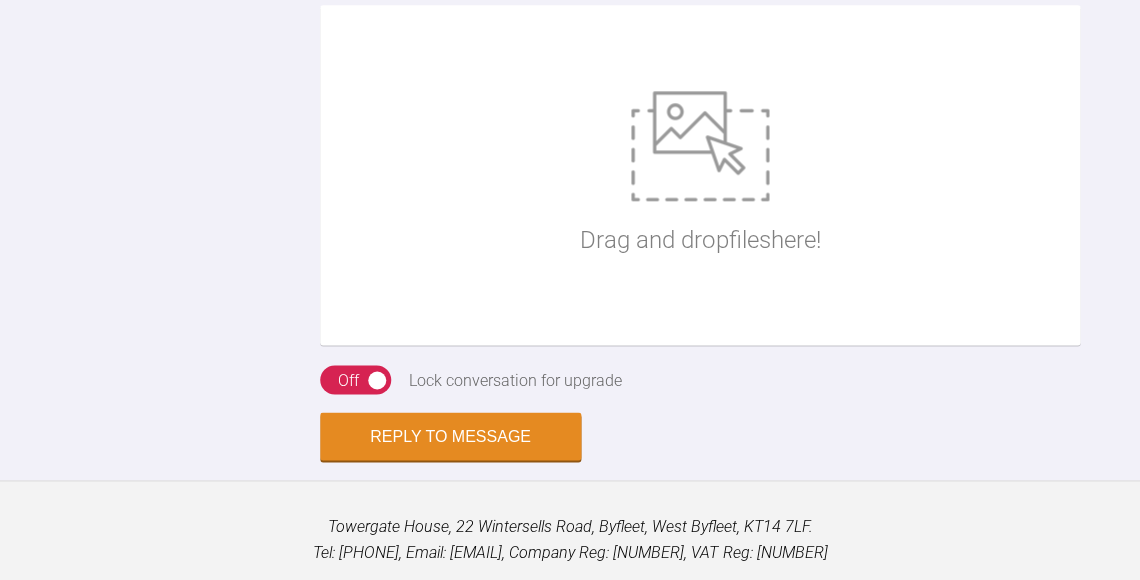 scroll, scrollTop: 7459, scrollLeft: 0, axis: vertical 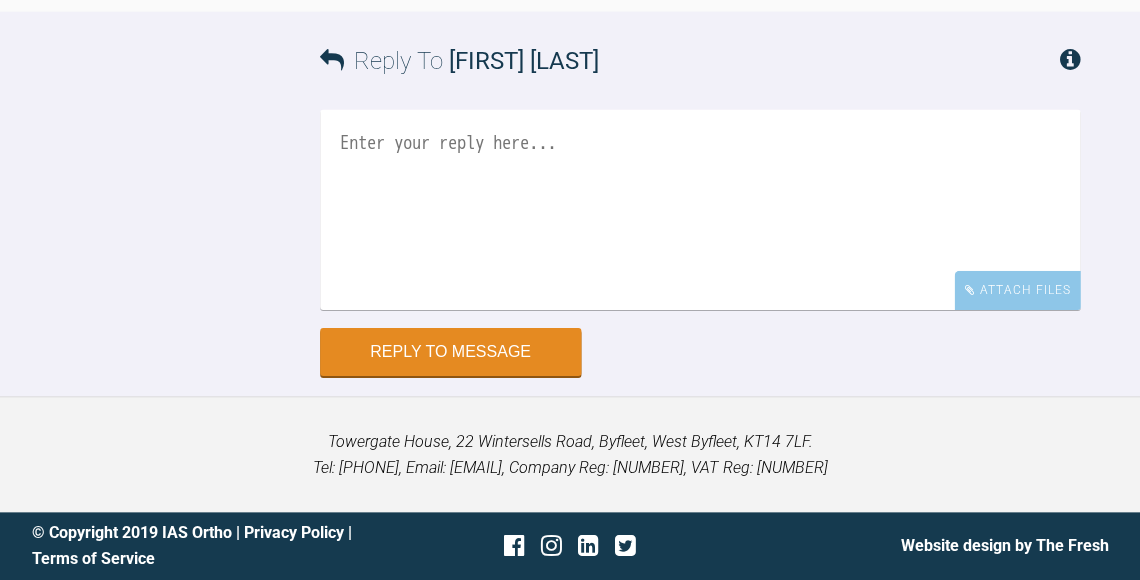 click at bounding box center (838, -244) 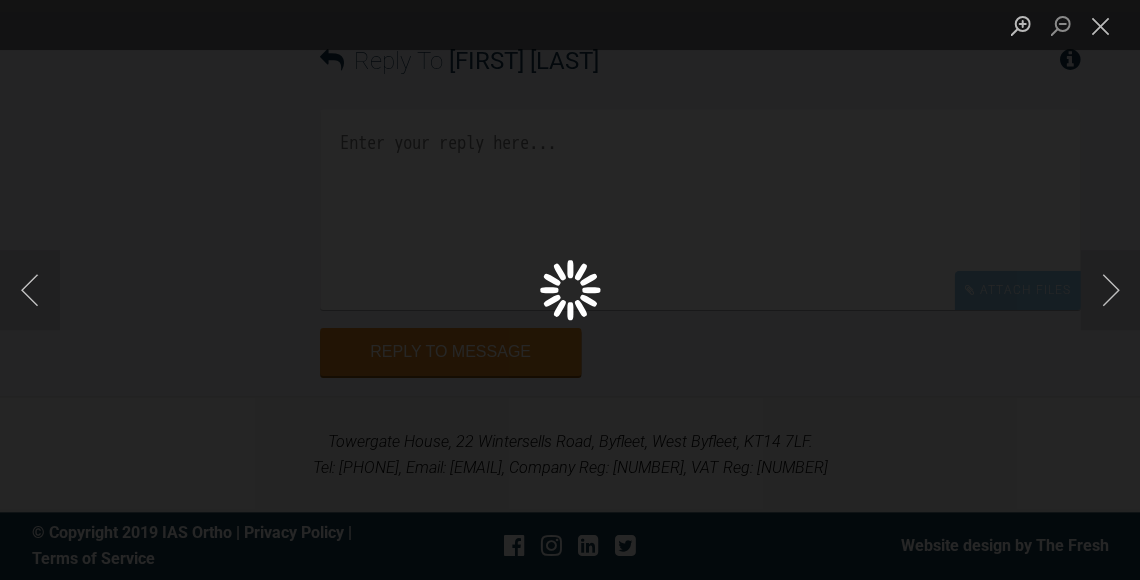 scroll, scrollTop: 56797, scrollLeft: 0, axis: vertical 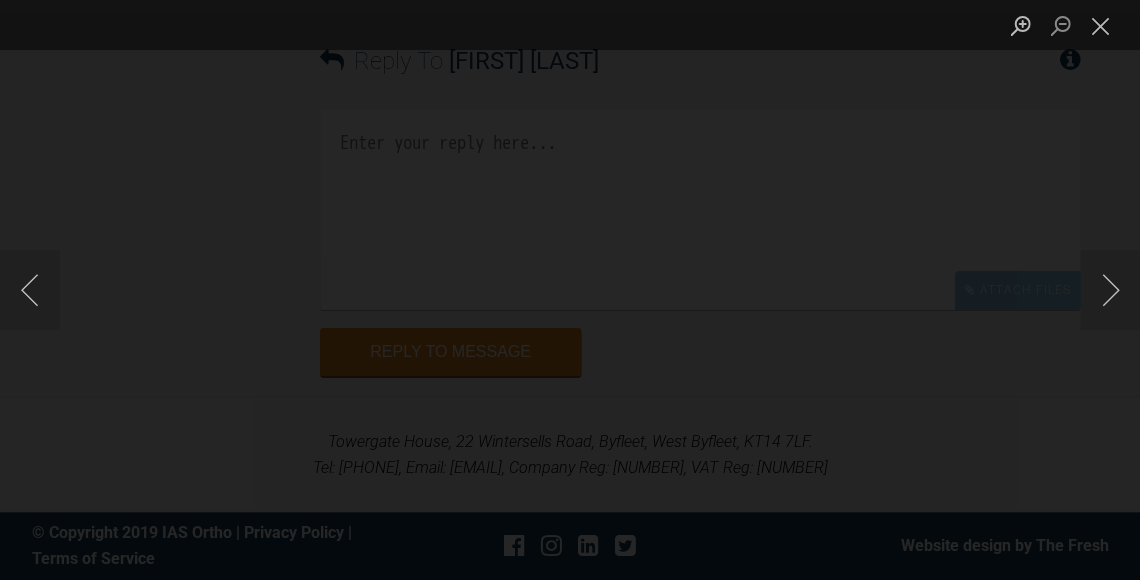 click at bounding box center (1110, 290) 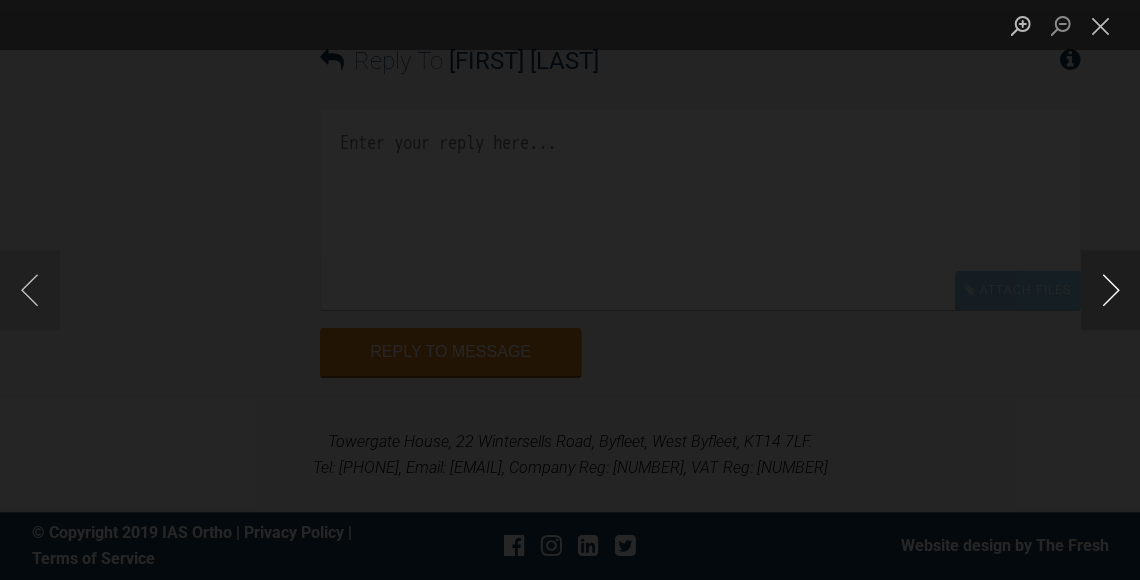 click at bounding box center [1110, 290] 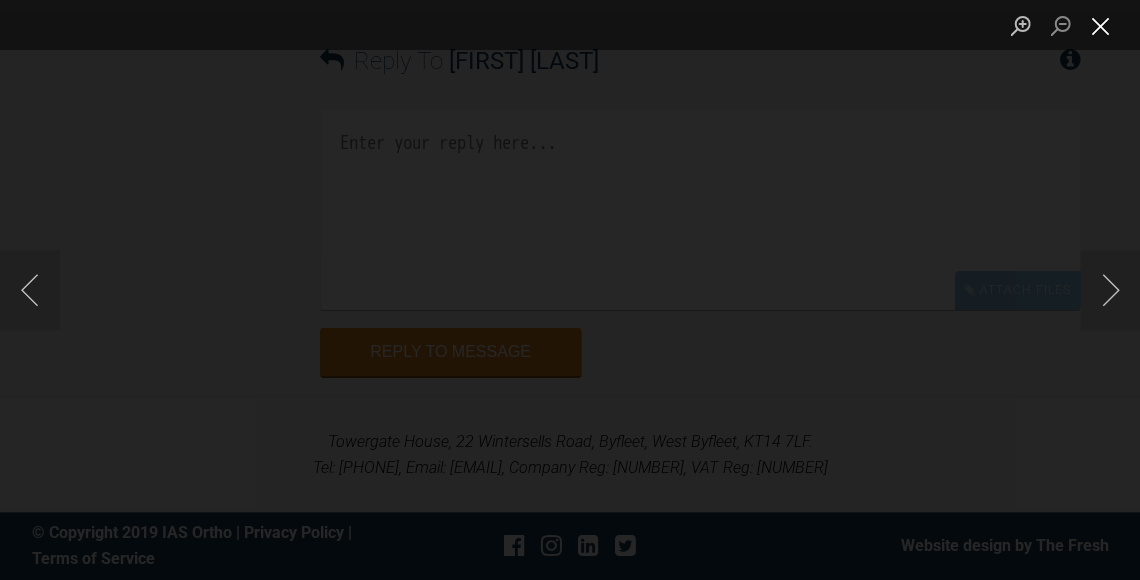 click at bounding box center (1100, 25) 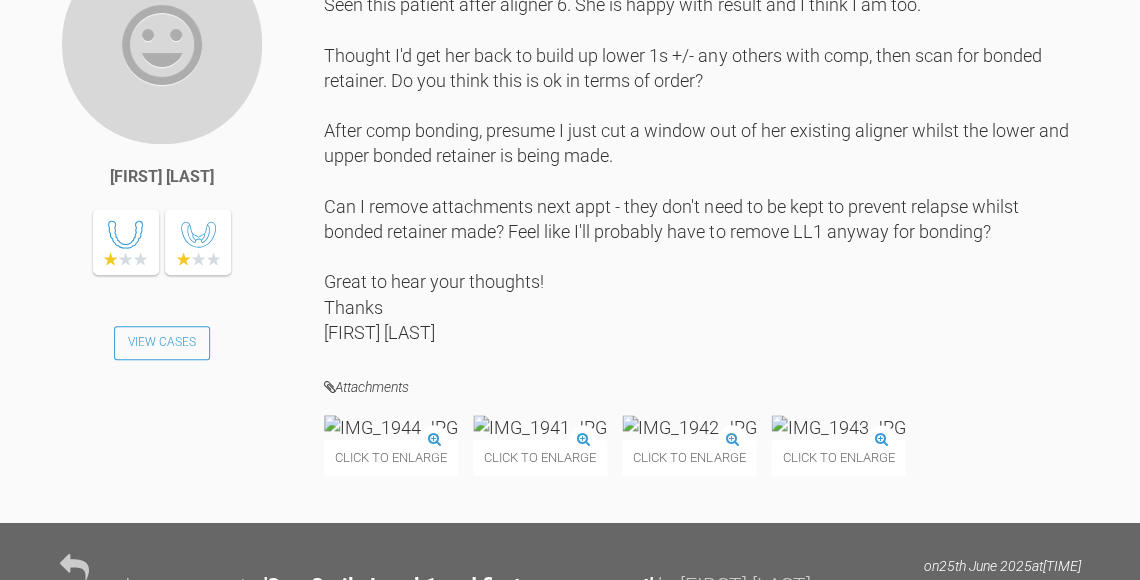 scroll, scrollTop: 49406, scrollLeft: 0, axis: vertical 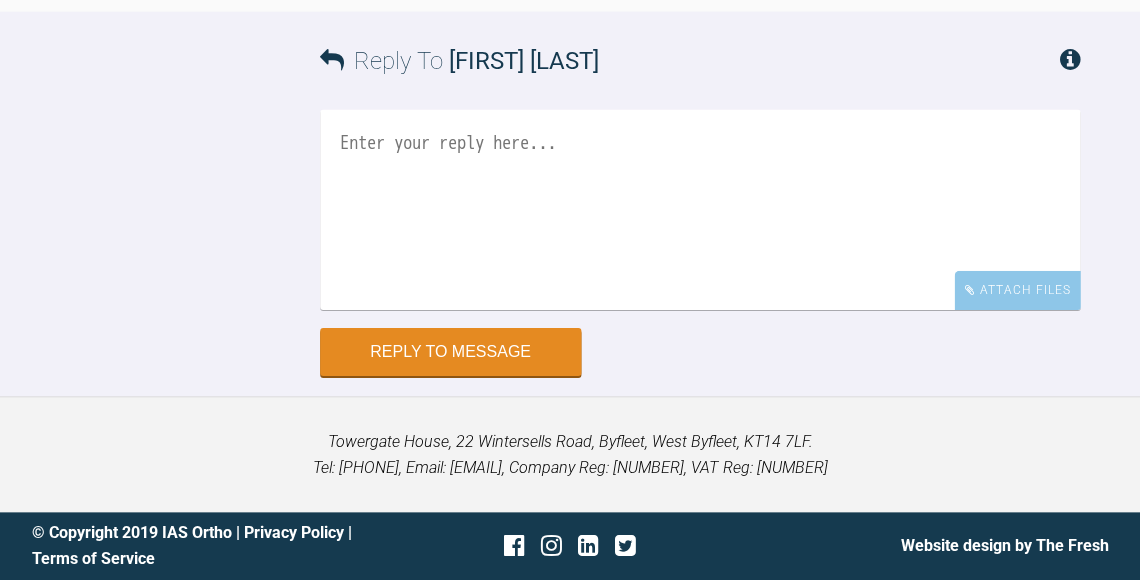 click at bounding box center [700, 210] 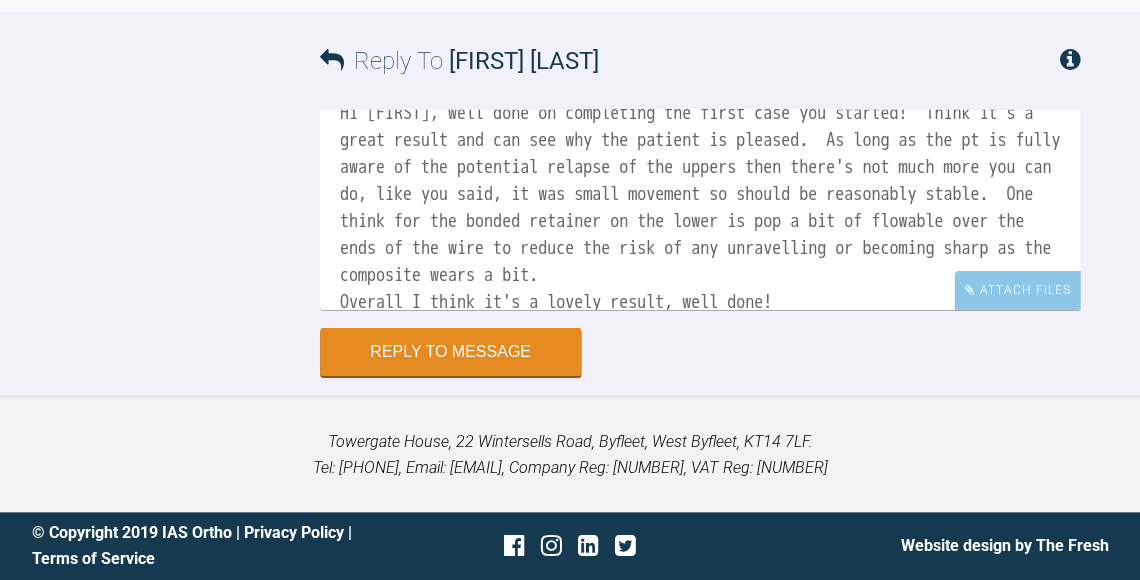 scroll, scrollTop: 56, scrollLeft: 0, axis: vertical 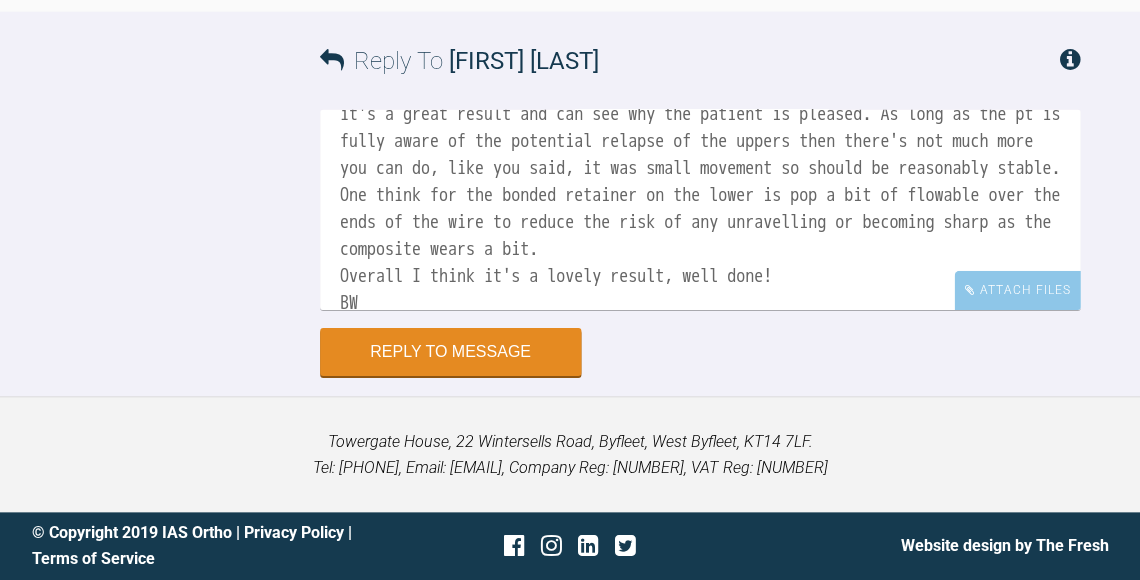 click on "Hi Catie, well done on completing the first case you started!  Think it's a great result and can see why the patient is pleased.  As long as the pt is fully aware of the potential relapse of the uppers then there's not much more you can do, like you said, it was small movement so should be reasonably stable.  One think for the bonded retainer on the lower is pop a bit of flowable over the ends of the wire to reduce the risk of any unravelling or becoming sharp as the composite wears a bit.
Overall I think it's a lovely result, well done!
BW
Kelly" at bounding box center (700, 210) 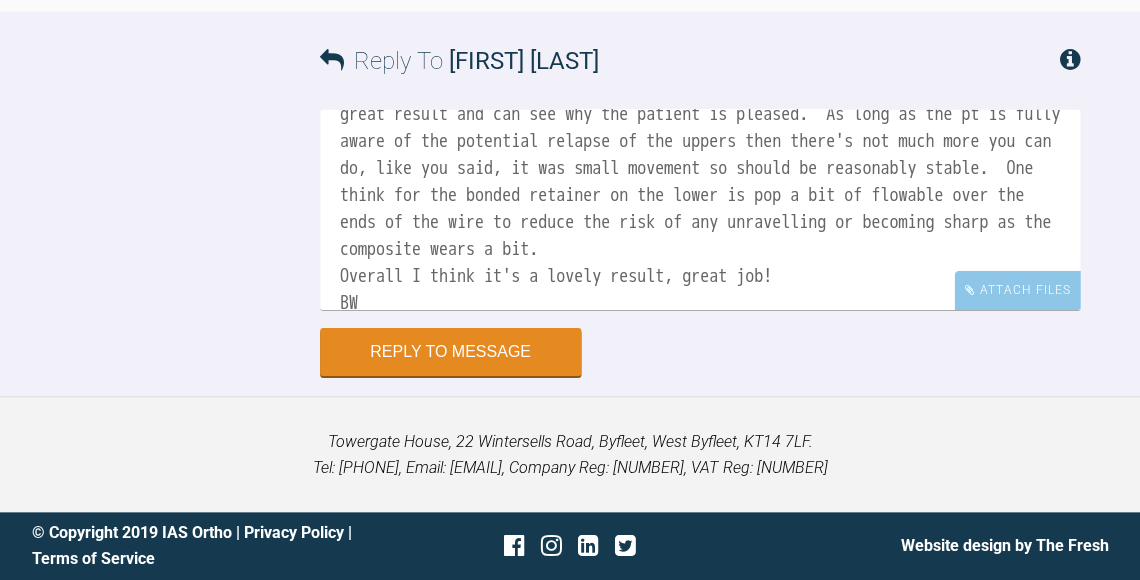 click on "Hi Catie, well done on completing the first case you started!  Think it's a great result and can see why the patient is pleased.  As long as the pt is fully aware of the potential relapse of the uppers then there's not much more you can do, like you said, it was small movement so should be reasonably stable.  One think for the bonded retainer on the lower is pop a bit of flowable over the ends of the wire to reduce the risk of any unravelling or becoming sharp as the composite wears a bit.
Overall I think it's a lovely result, great job!
BW
Kelly" at bounding box center [700, 210] 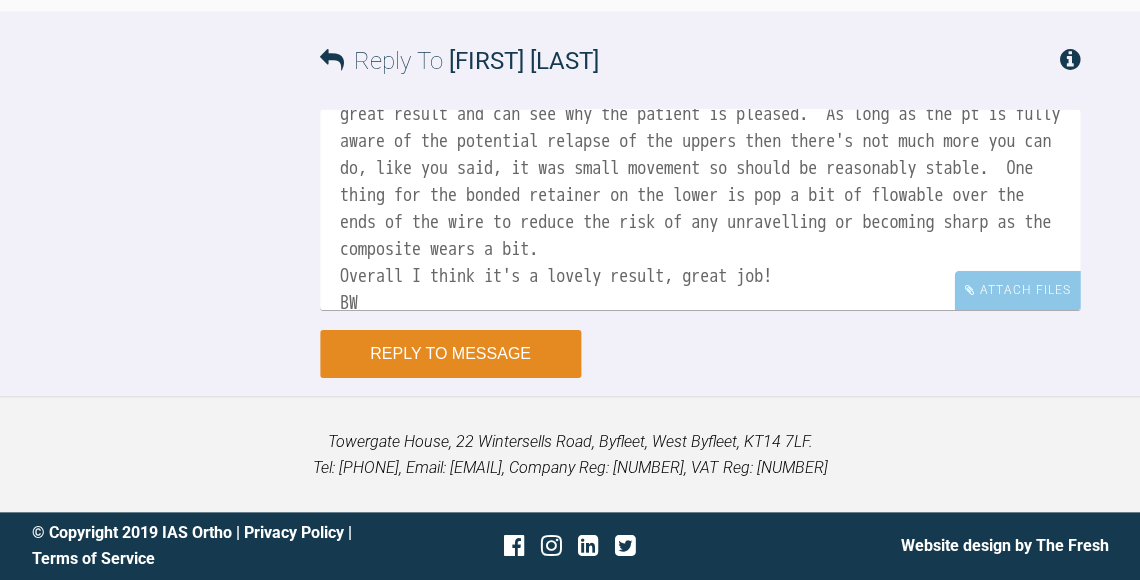 type on "Hi Catie, well done on completing the first case you started!  Think it's a great result and can see why the patient is pleased.  As long as the pt is fully aware of the potential relapse of the uppers then there's not much more you can do, like you said, it was small movement so should be reasonably stable.  One thing for the bonded retainer on the lower is pop a bit of flowable over the ends of the wire to reduce the risk of any unravelling or becoming sharp as the composite wears a bit.
Overall I think it's a lovely result, great job!
BW
Kelly" 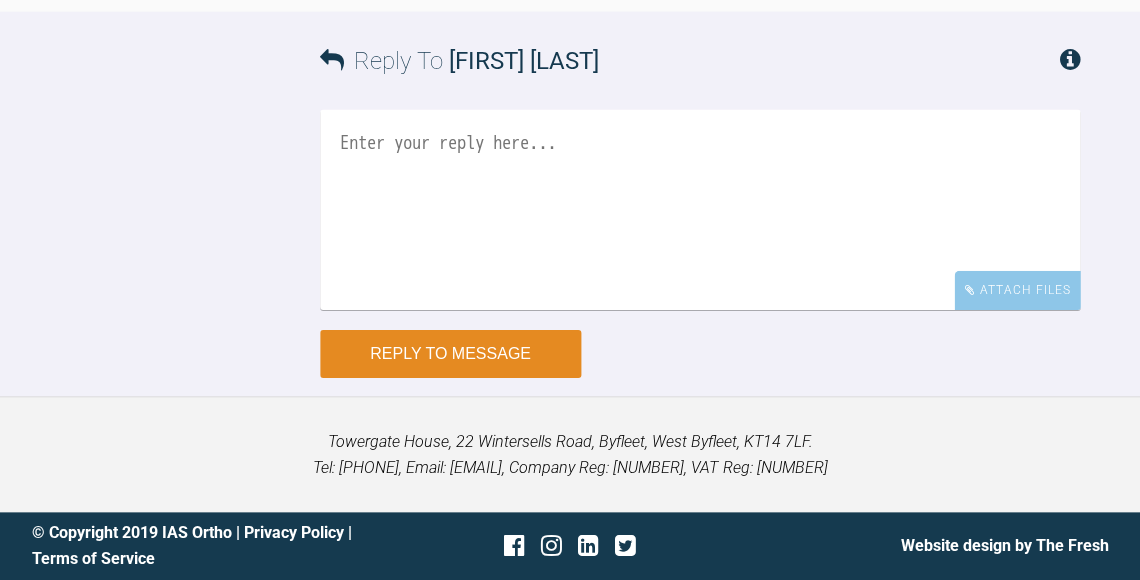 scroll, scrollTop: 0, scrollLeft: 0, axis: both 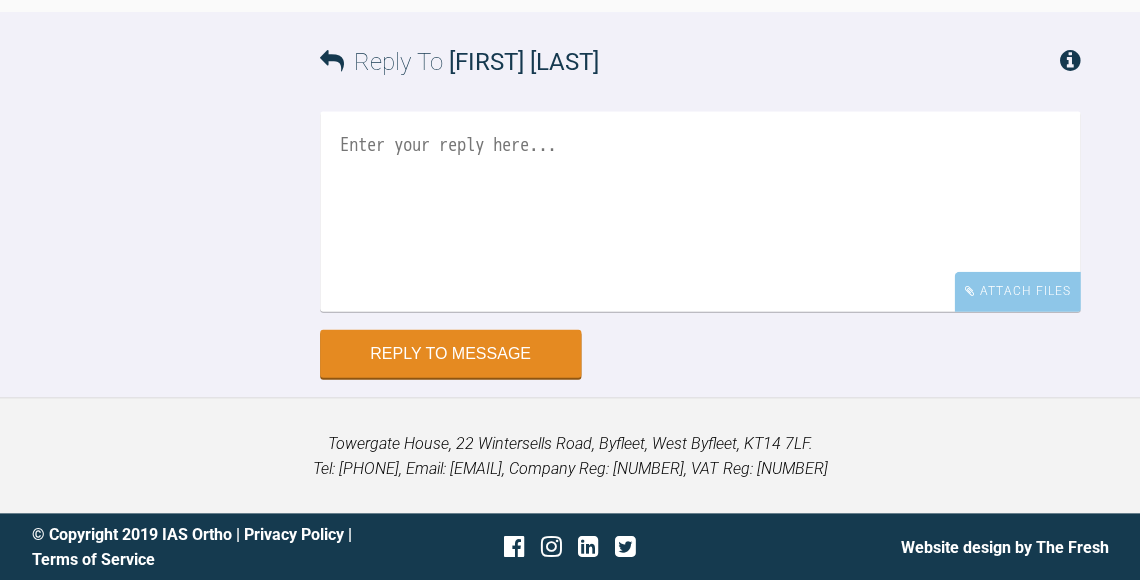 click at bounding box center (700, 211) 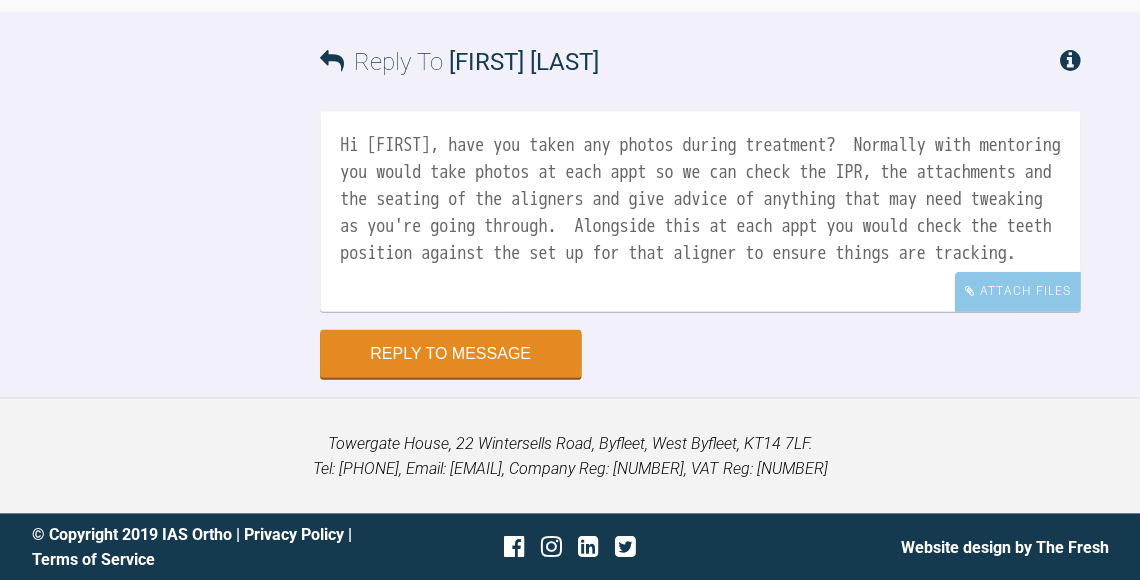 scroll, scrollTop: 72112, scrollLeft: 0, axis: vertical 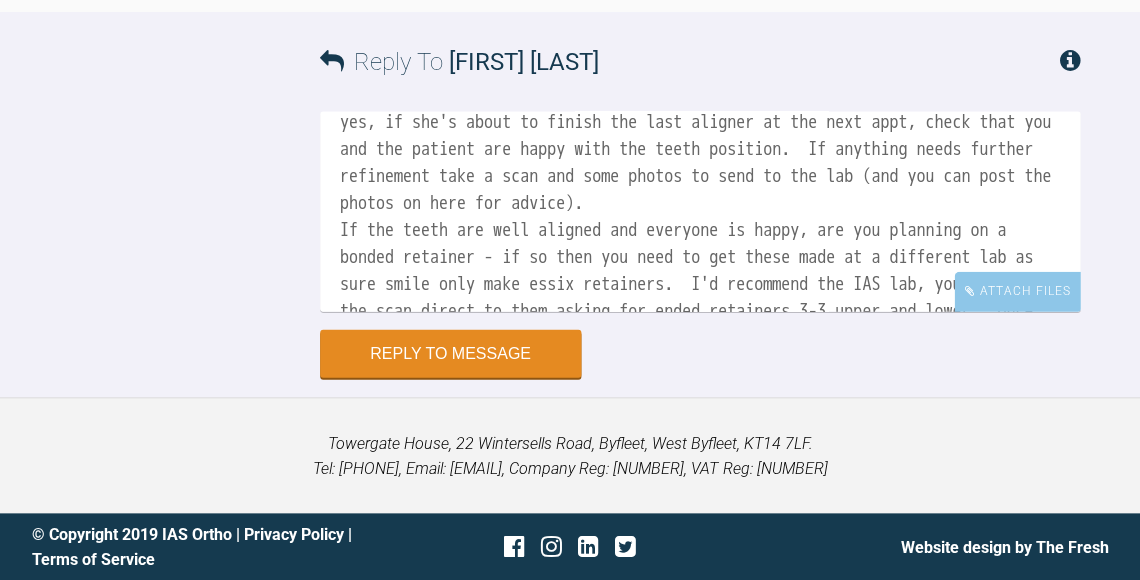 drag, startPoint x: 860, startPoint y: 295, endPoint x: 1026, endPoint y: 300, distance: 166.07529 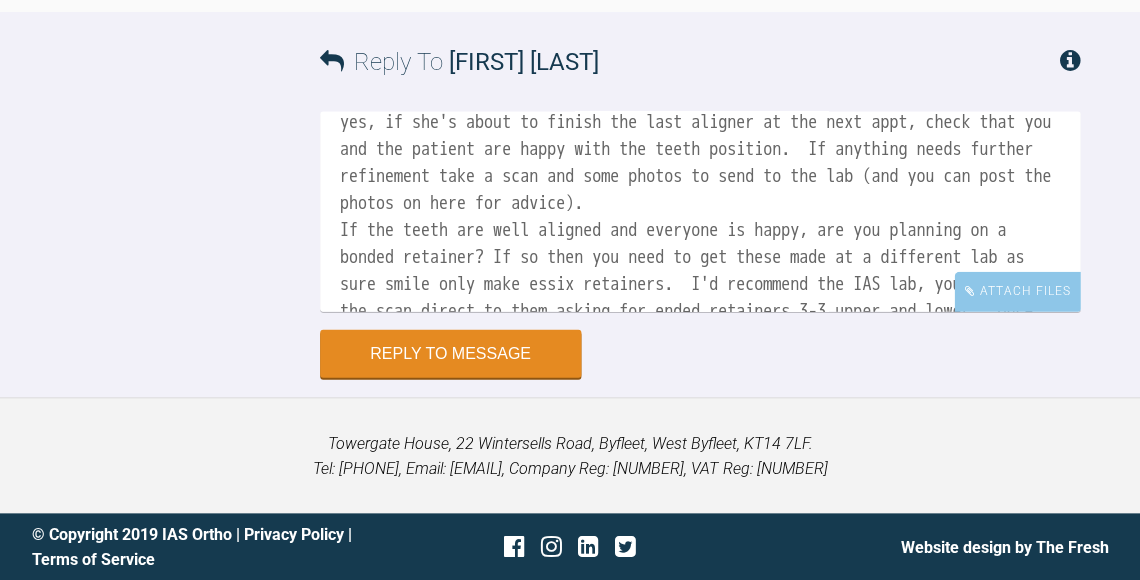 click on "Hi [FIRST], have you taken any photos during treatment?  Normally with mentoring you would take photos at each appt so we can check the IPR, the attachments and the seating of the aligners and give advice of anything that may need tweaking as you're going through.  Alongside this at each appt you would check the teeth position against the set up for that aligner to ensure things are tracking.  But yes, if she's about to finish the last aligner at the next appt, check that you and the patient are happy with the teeth position.  If anything needs further refinement take a scan and some photos to send to the lab (and you can post the photos on here for advice).
If the teeth are well aligned and everyone is happy, are you planning on a bonded retainer? If so then you need to get these made at a different lab as sure smile only make essix retainers.  I'd recommend the IAS lab, you can send the scan direct to them asking for ended retainers 3-3 upper and lower.  Once the" at bounding box center (700, 211) 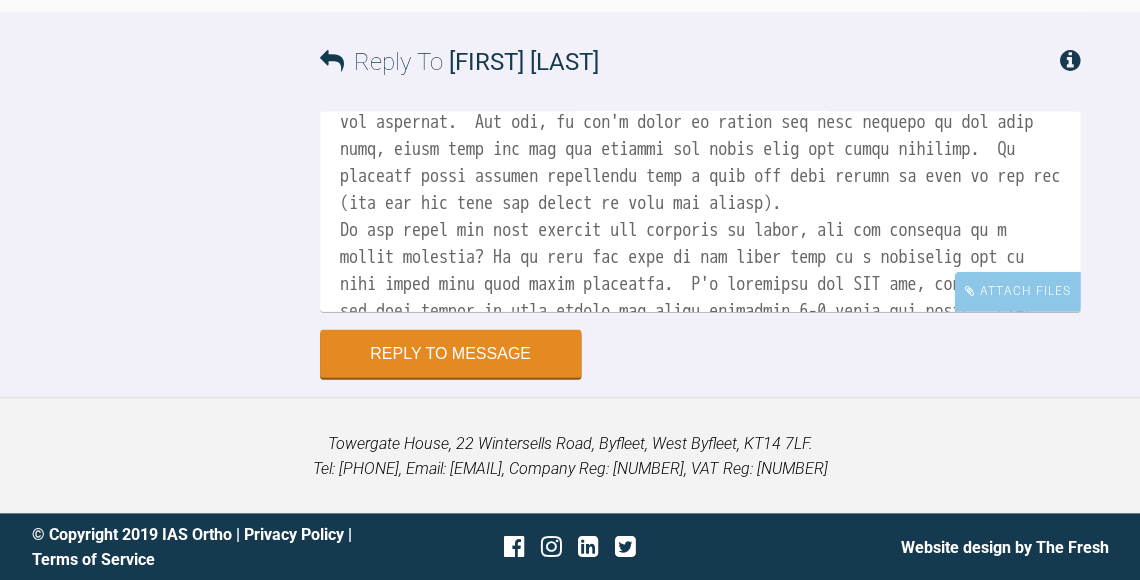 scroll, scrollTop: 72216, scrollLeft: 0, axis: vertical 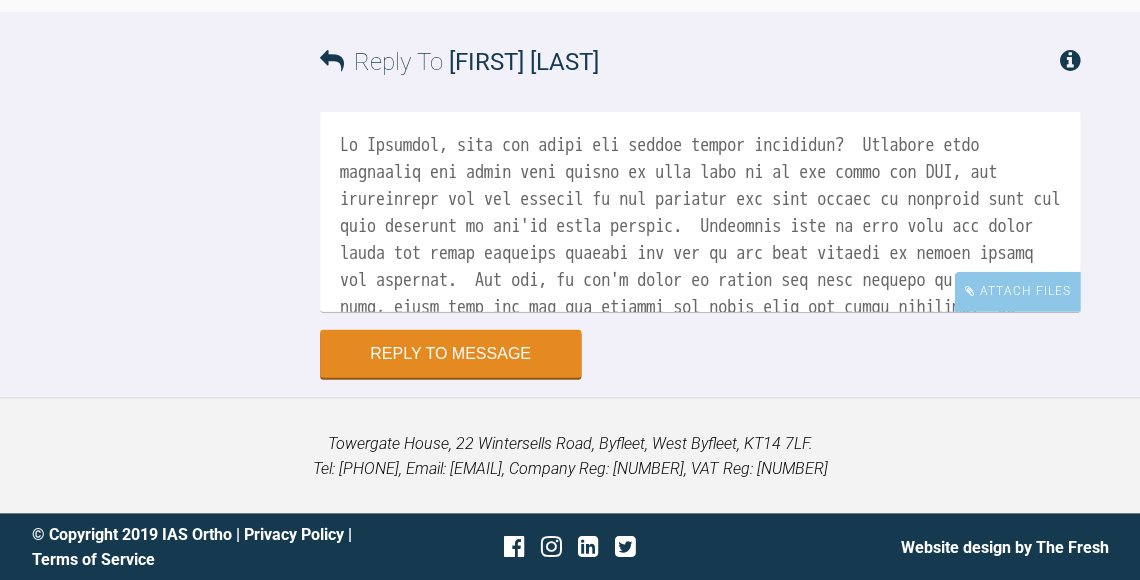 click at bounding box center [700, 211] 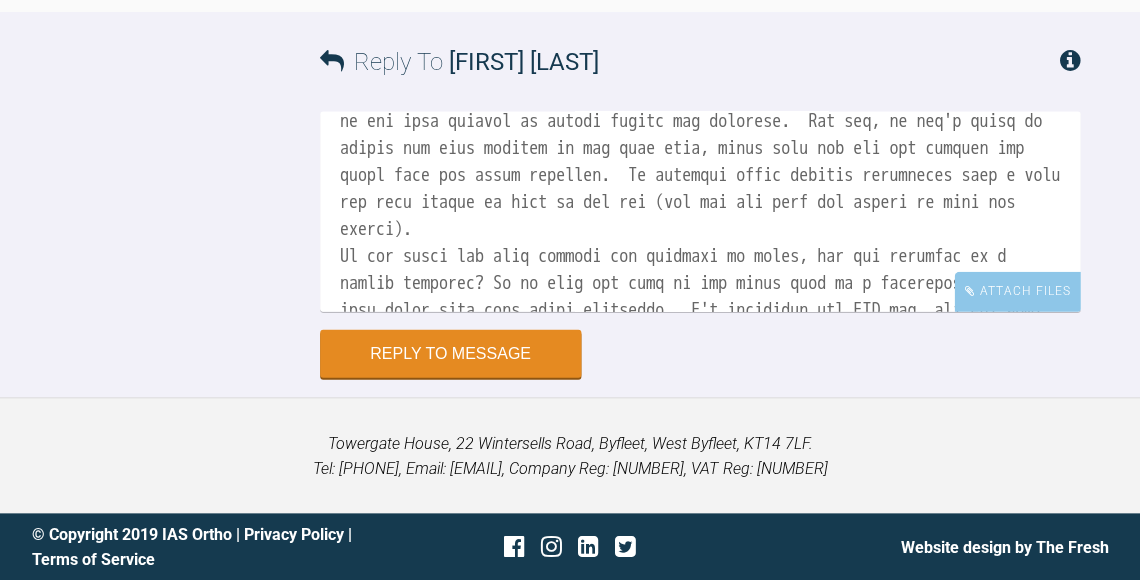 scroll, scrollTop: 157, scrollLeft: 0, axis: vertical 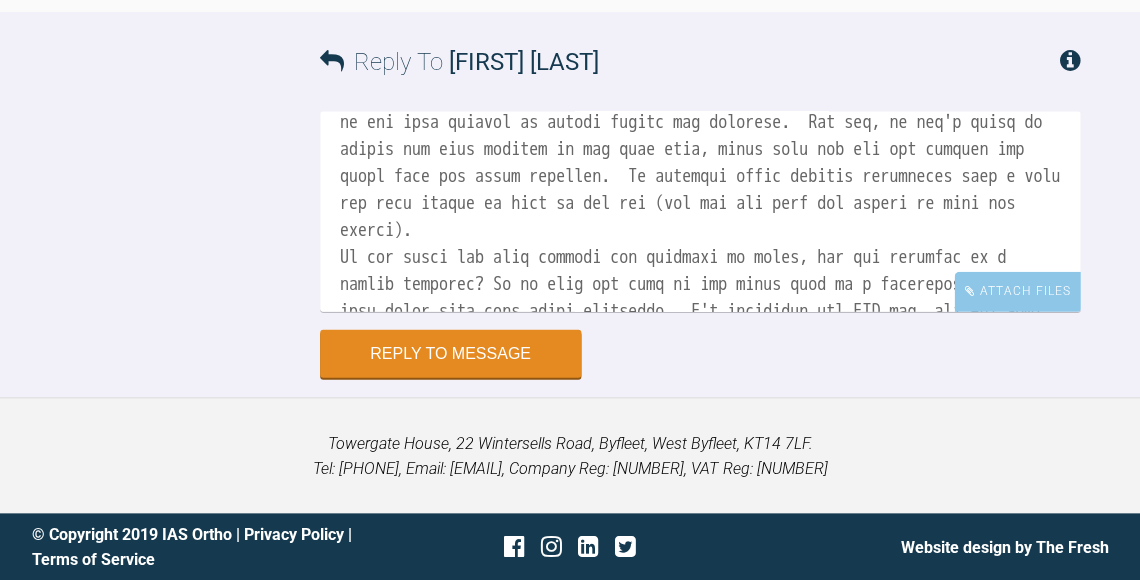 click at bounding box center [700, 211] 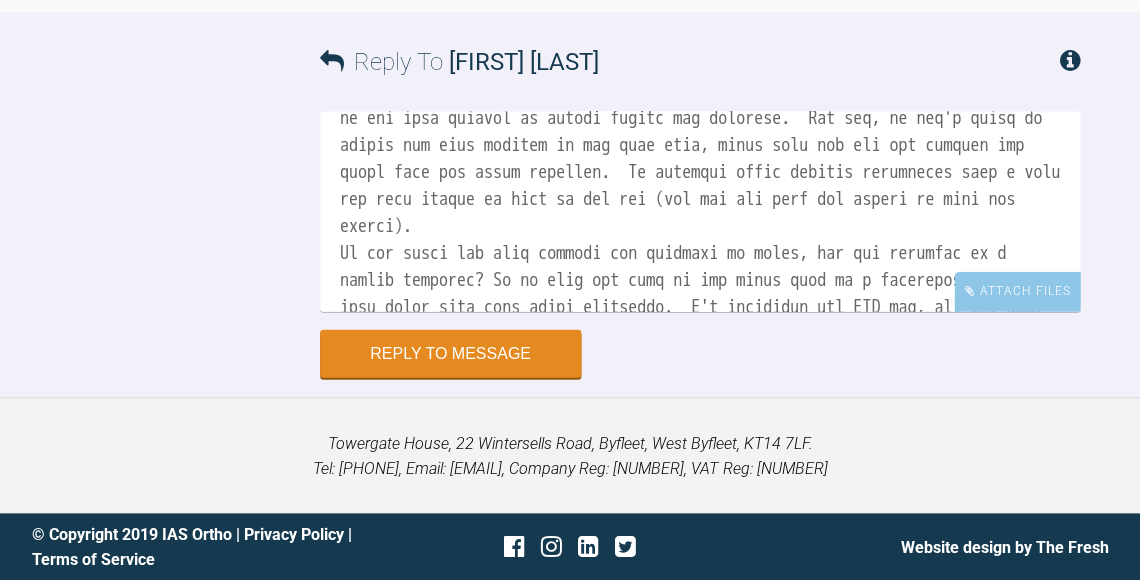 scroll, scrollTop: 188, scrollLeft: 0, axis: vertical 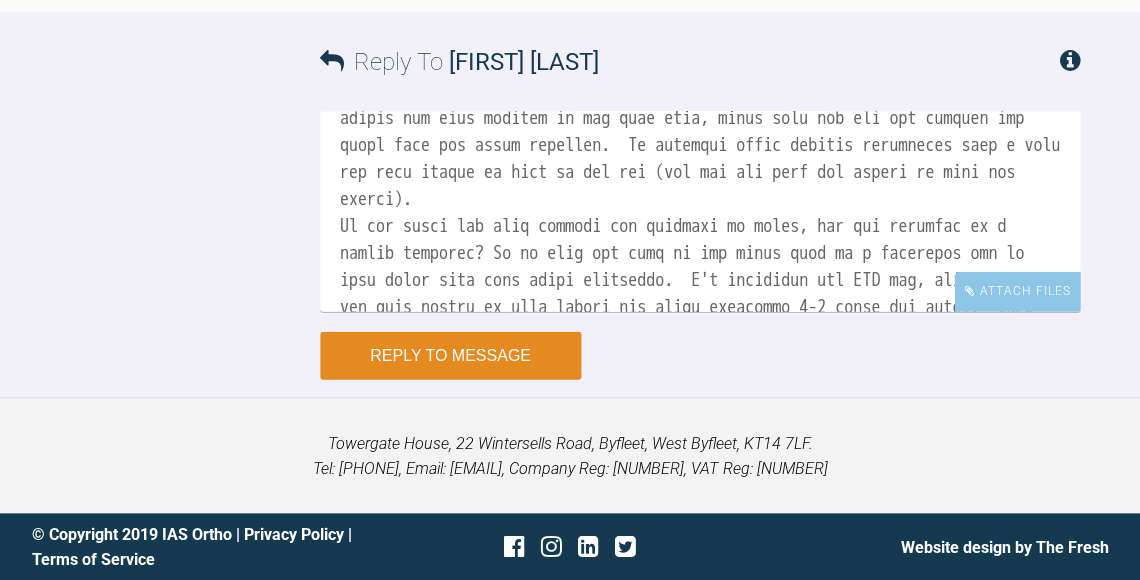type on "Hi [FIRST], have you taken any photos during treatment?  Normally with mentoring you would take photos at each appt so we can check the IPR, the attachments and the seating of the aligners and give advice of anything that may need tweaking as you're going through, I haven't seen any since [DATE]!  Alongside this at each appt you would check the teeth position against the set up for that aligner to ensure things are tracking.  But yes, if she's about to finish the last aligner at the next appt, check that you and the patient are happy with the teeth position.  If anything needs further refinement take a scan and some photos to send to the lab (and you can post the photos on here for advice).
If the teeth are well aligned and everyone is happy, are you planning on a bonded retainer? If so then you need to get these made at a different lab as sure smile only make essix retainers.  I'd recommend the IAS lab, you can send the scan direct to them asking for ended retainers 3-3 upper and lower.  Once the wires ..." 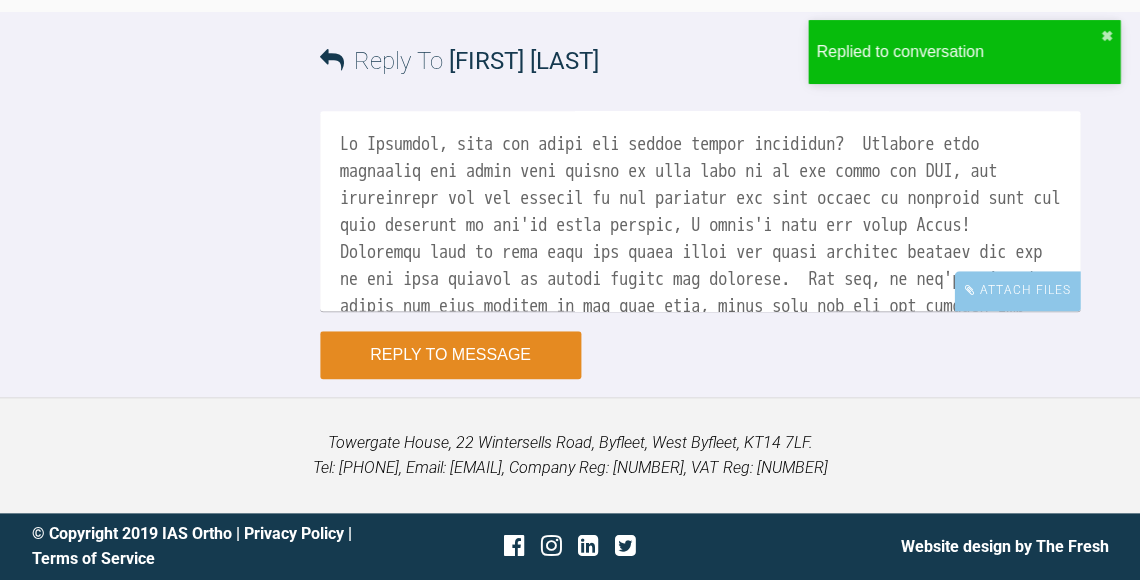 scroll, scrollTop: 72596, scrollLeft: 0, axis: vertical 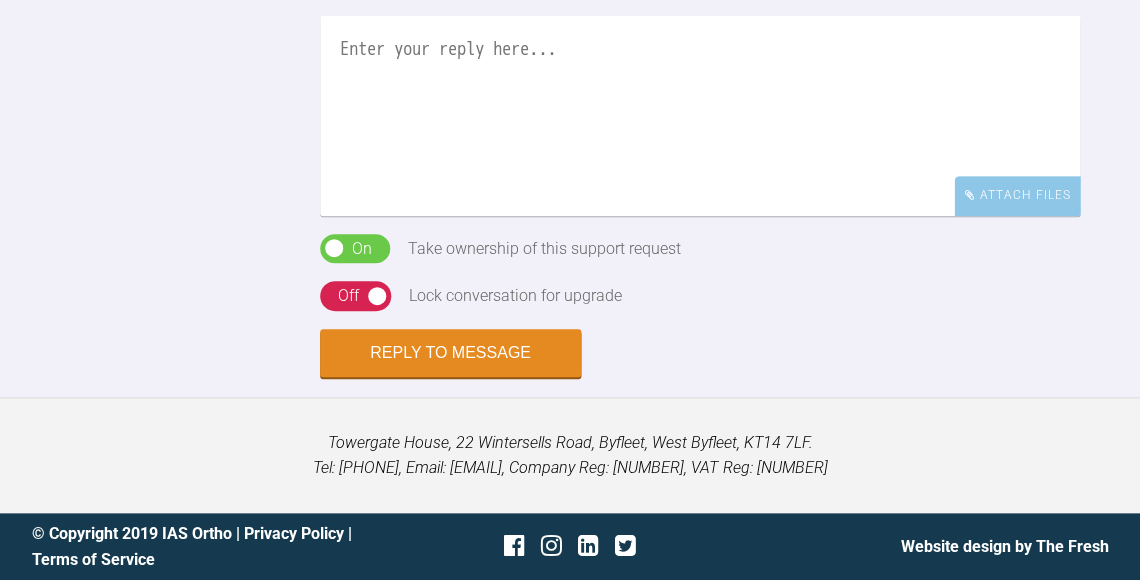click on "Click to enlarge" at bounding box center (669, -403) 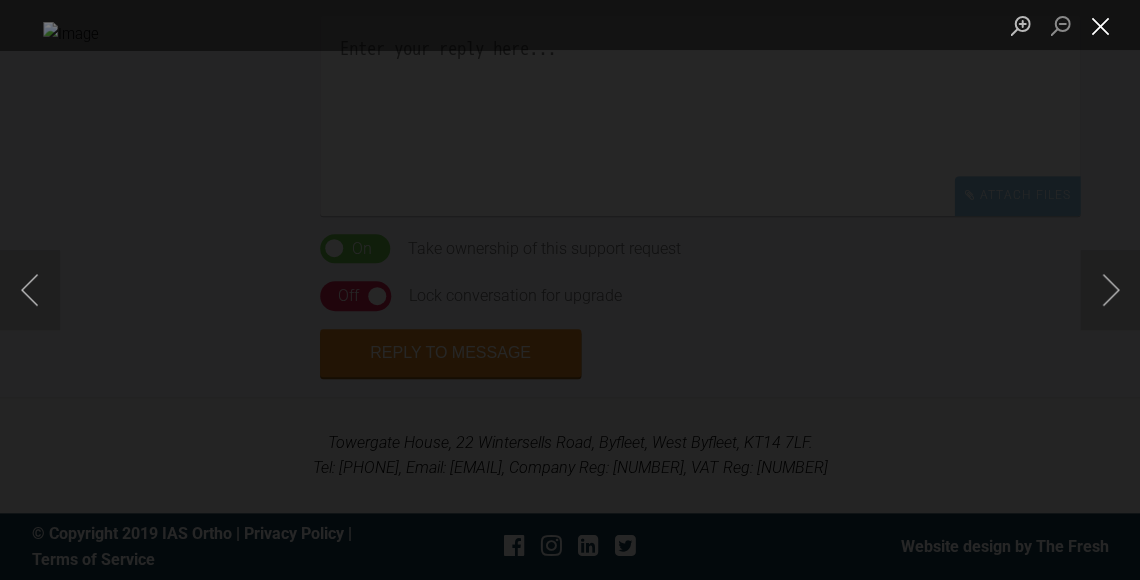 click at bounding box center (1100, 25) 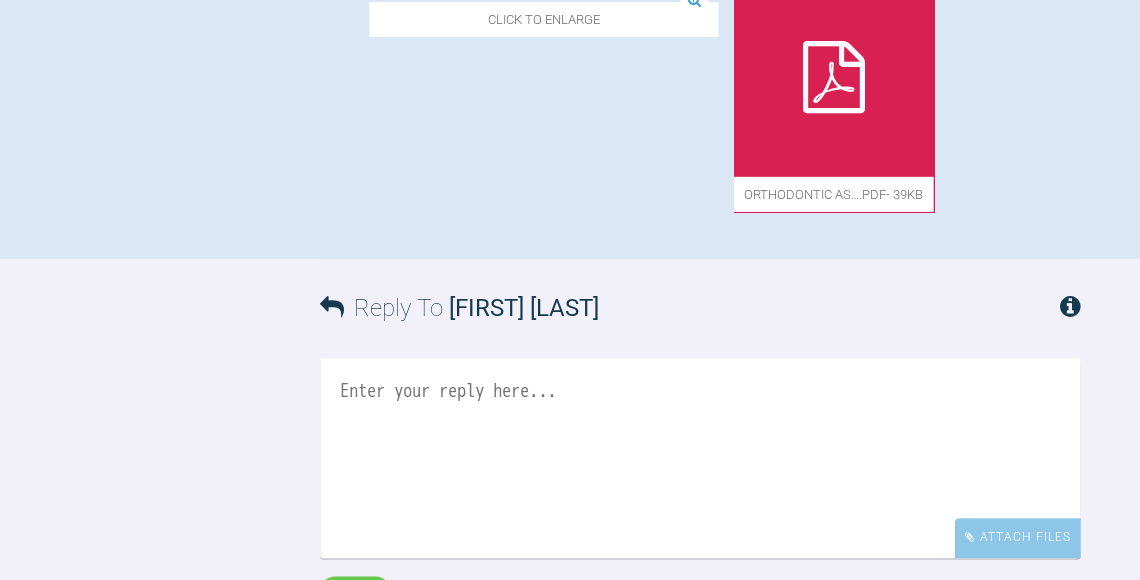 scroll, scrollTop: 1110, scrollLeft: 0, axis: vertical 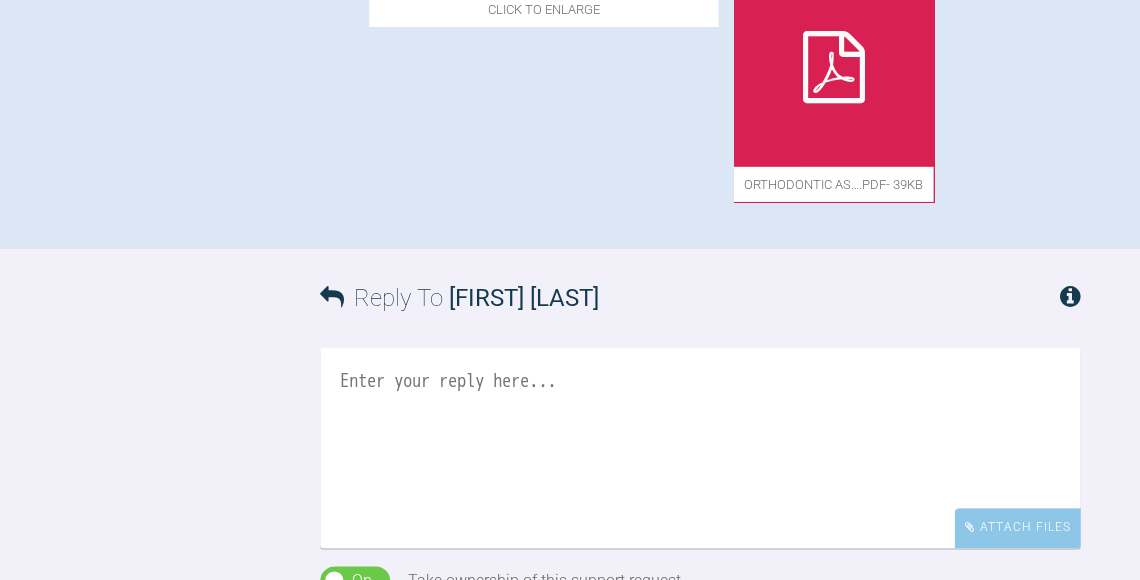 click on "Click to enlarge" at bounding box center (552, -152) 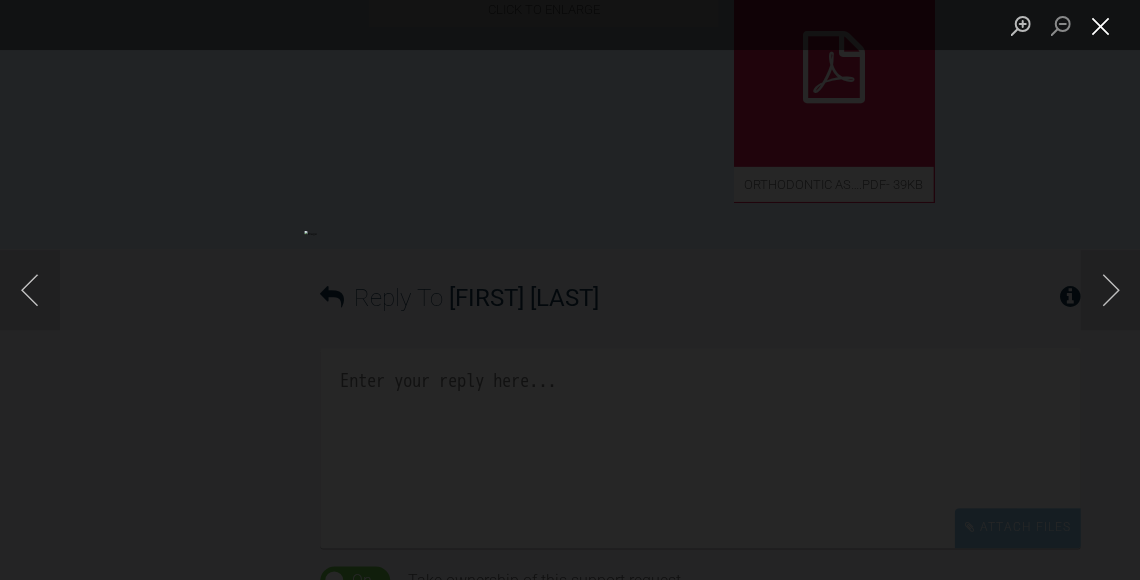 click at bounding box center [1100, 25] 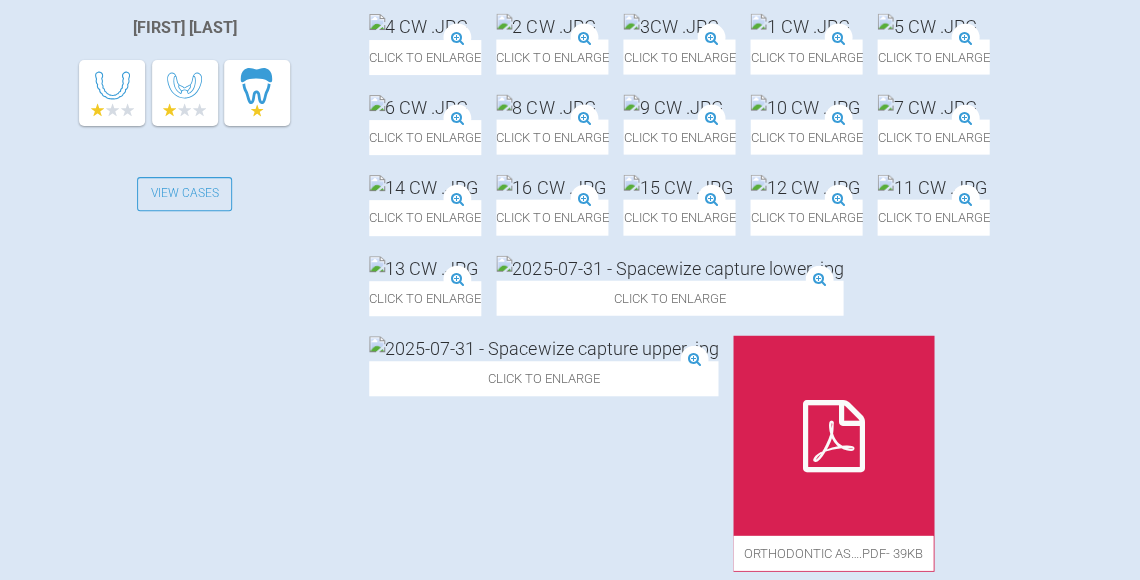 scroll, scrollTop: 783, scrollLeft: 0, axis: vertical 